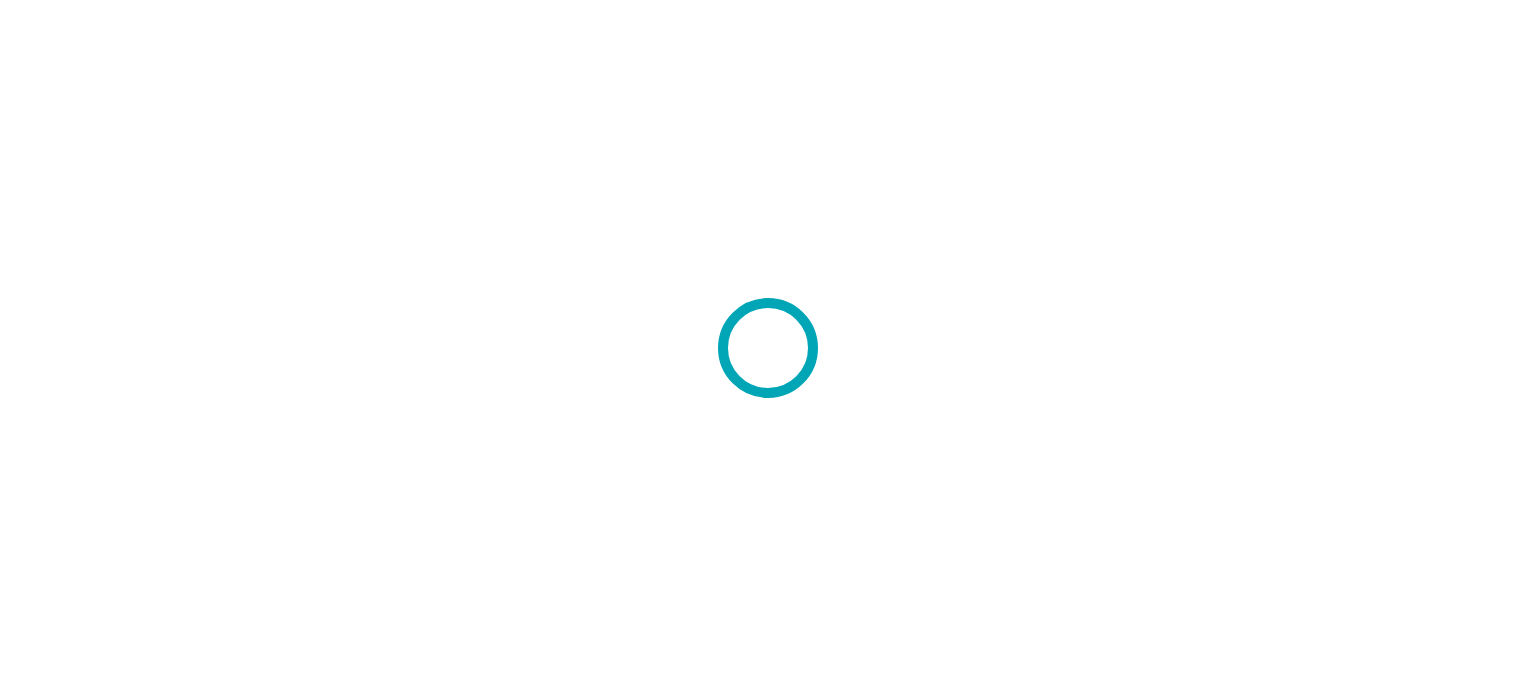 scroll, scrollTop: 0, scrollLeft: 0, axis: both 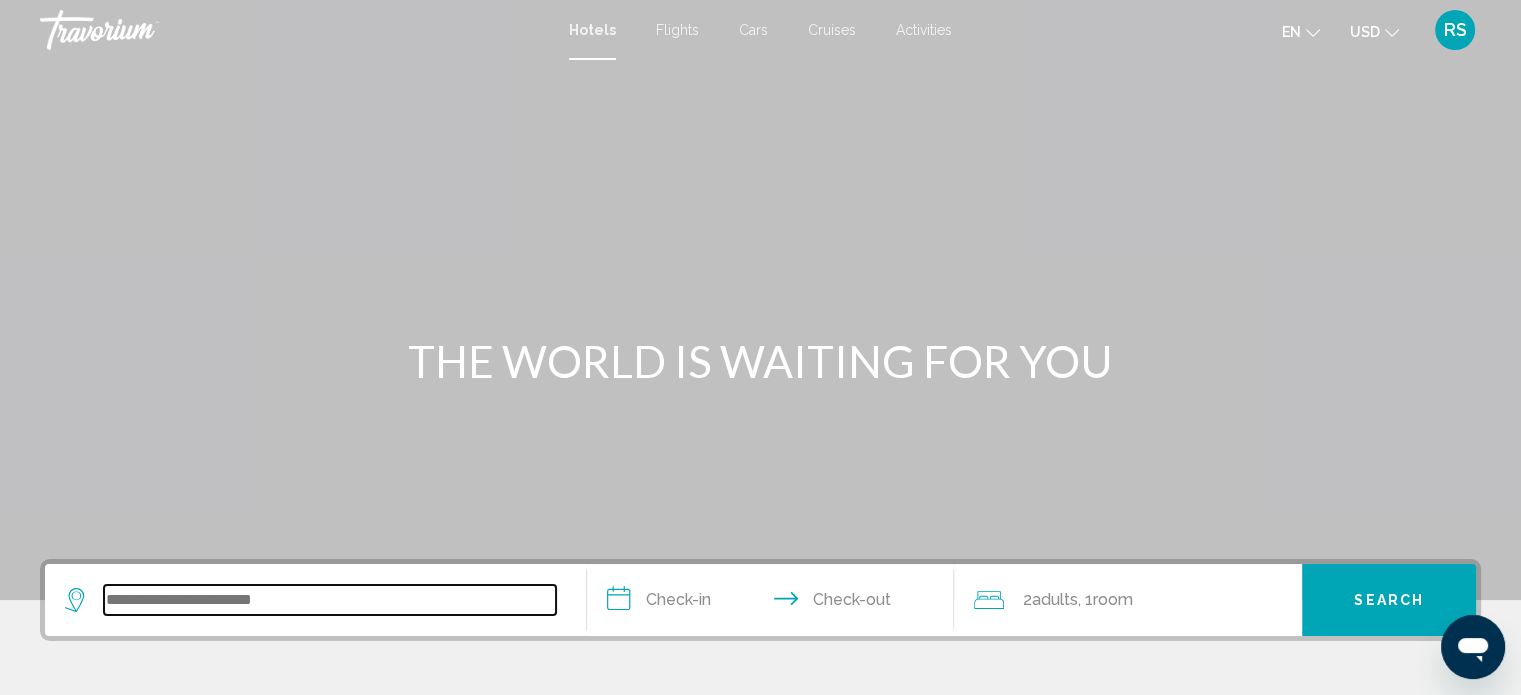 click at bounding box center [330, 600] 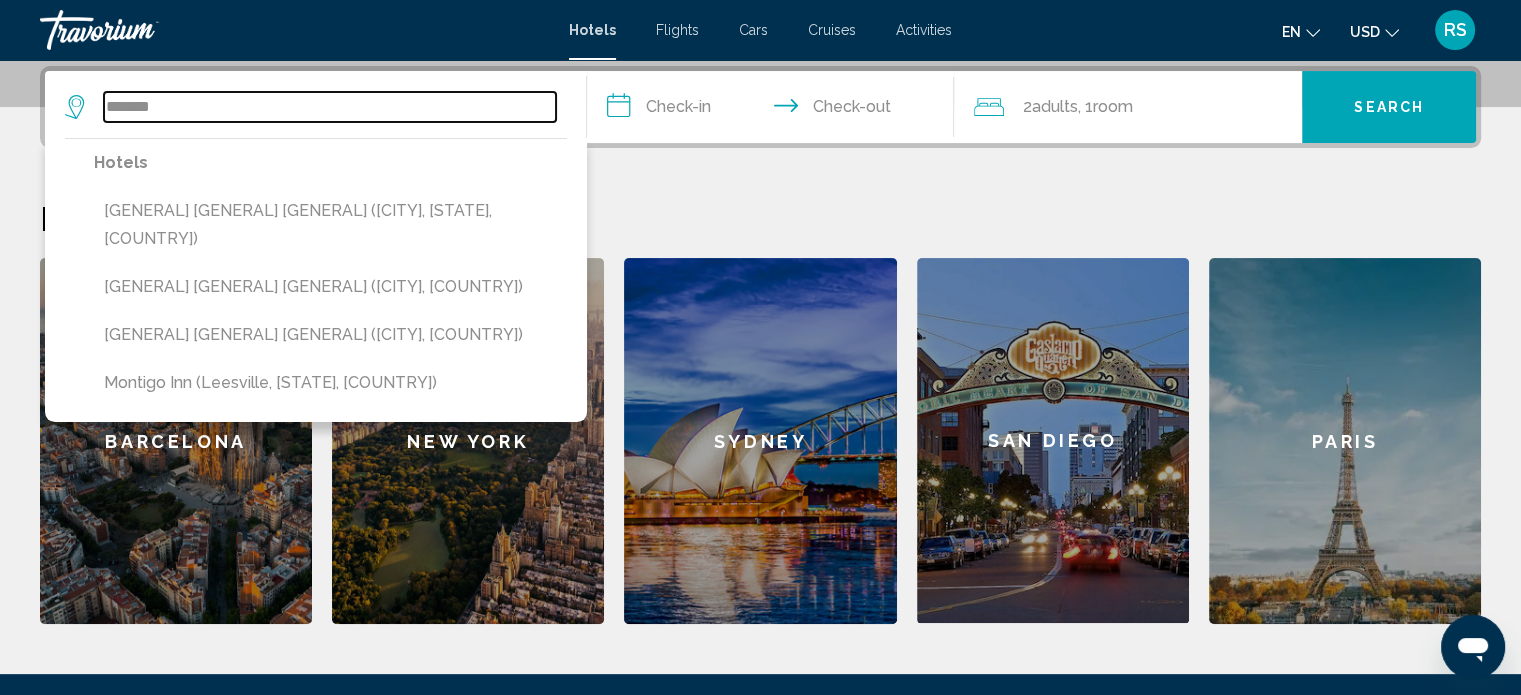 type on "*******" 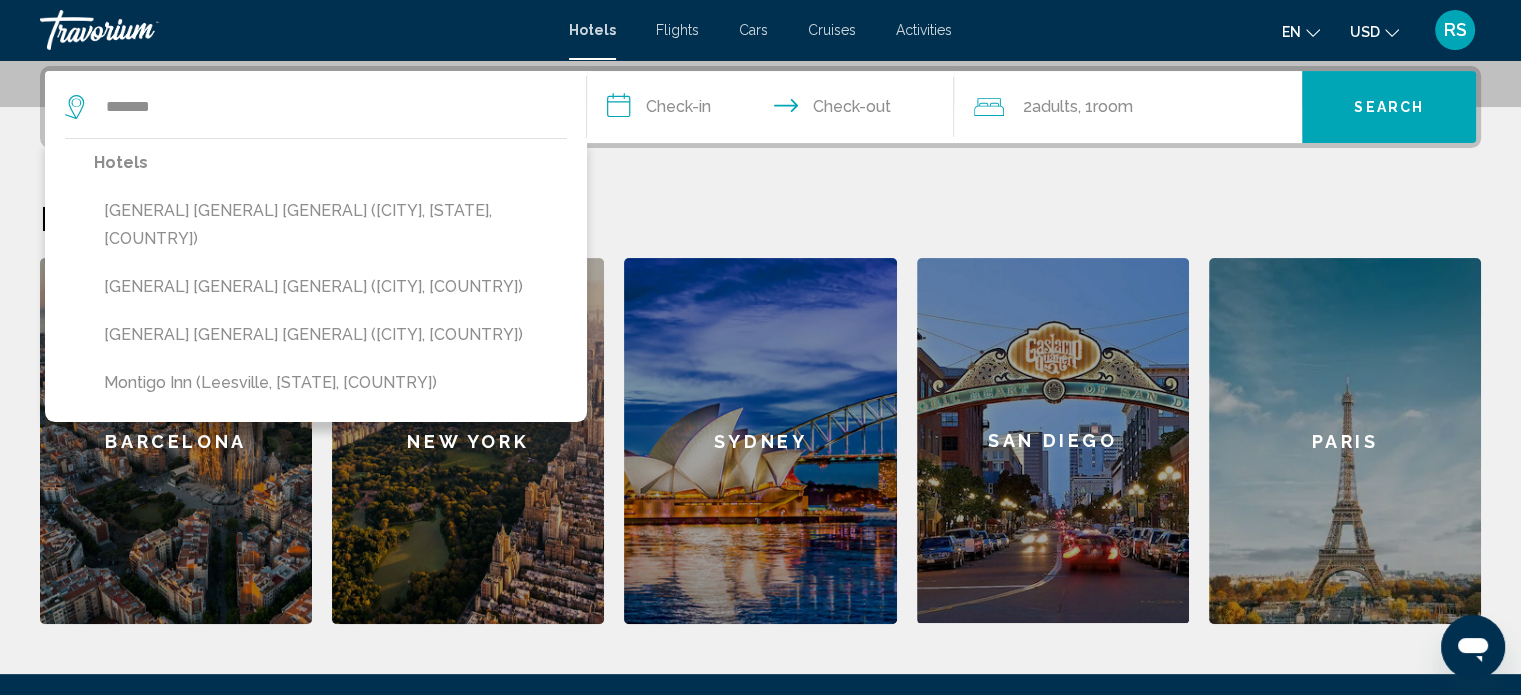 click on "Barcelona" at bounding box center (176, 441) 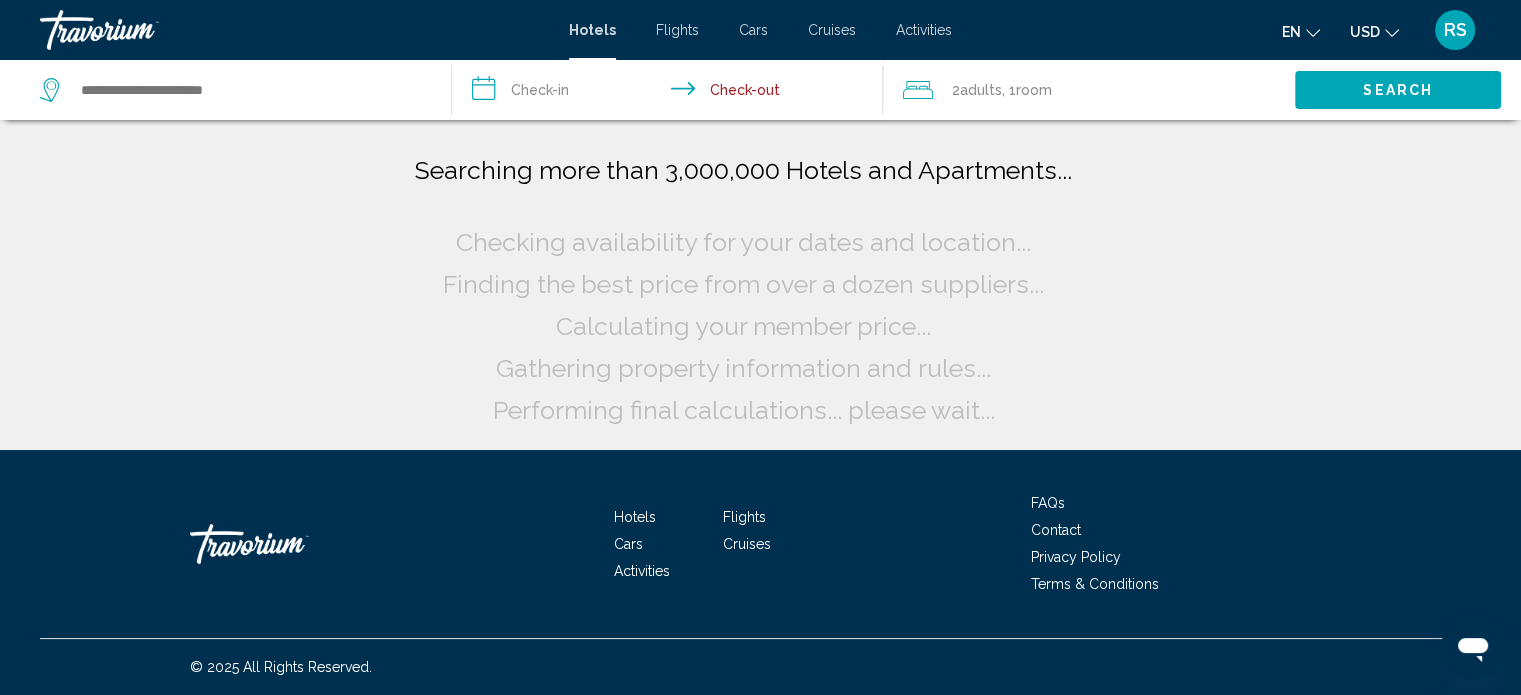 scroll, scrollTop: 0, scrollLeft: 0, axis: both 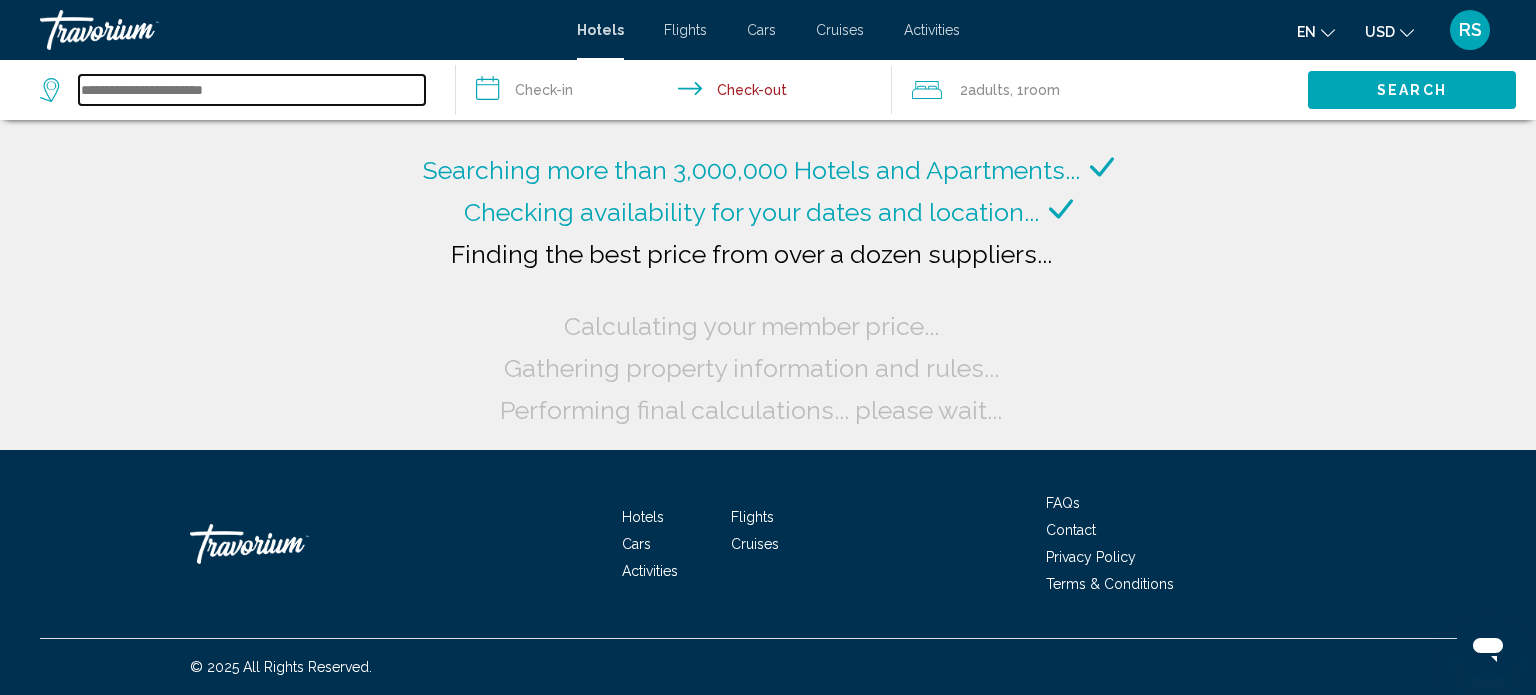 click at bounding box center [252, 90] 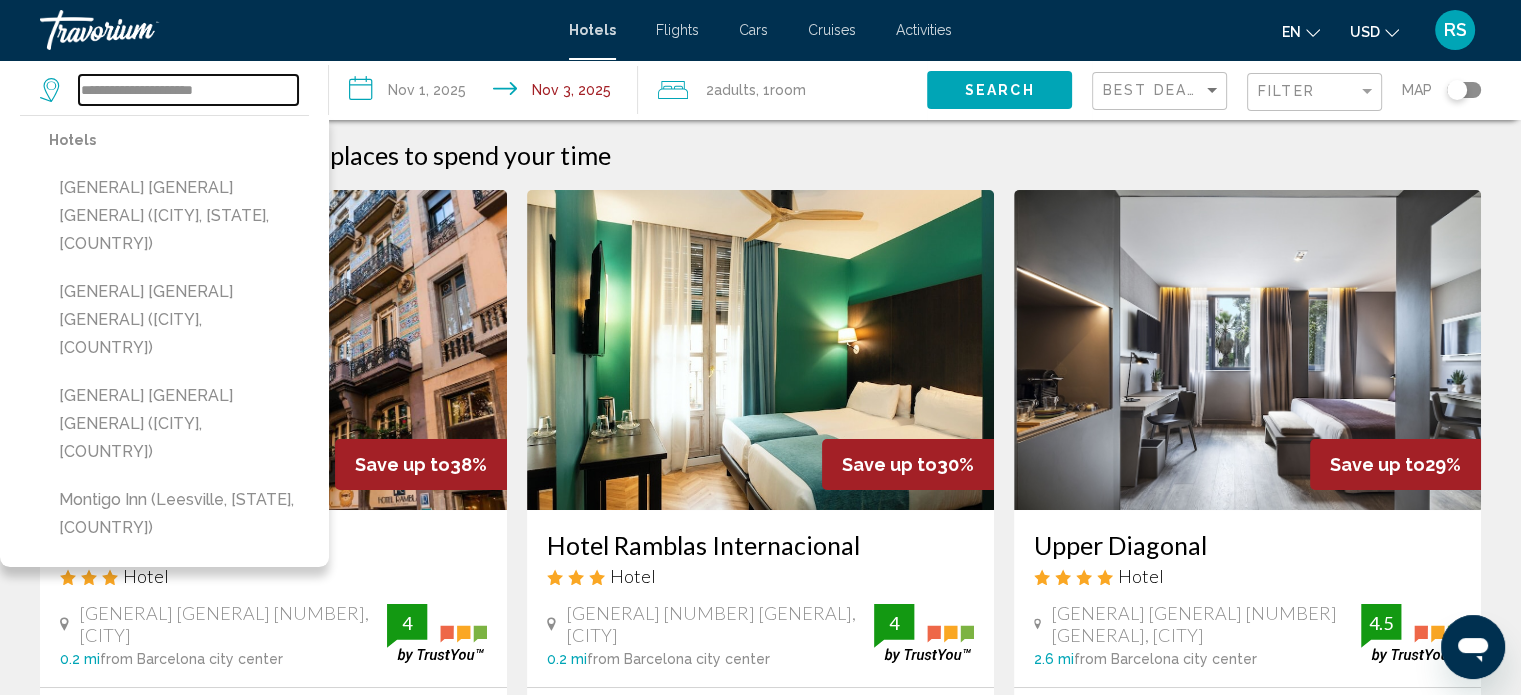 click on "**********" at bounding box center [188, 90] 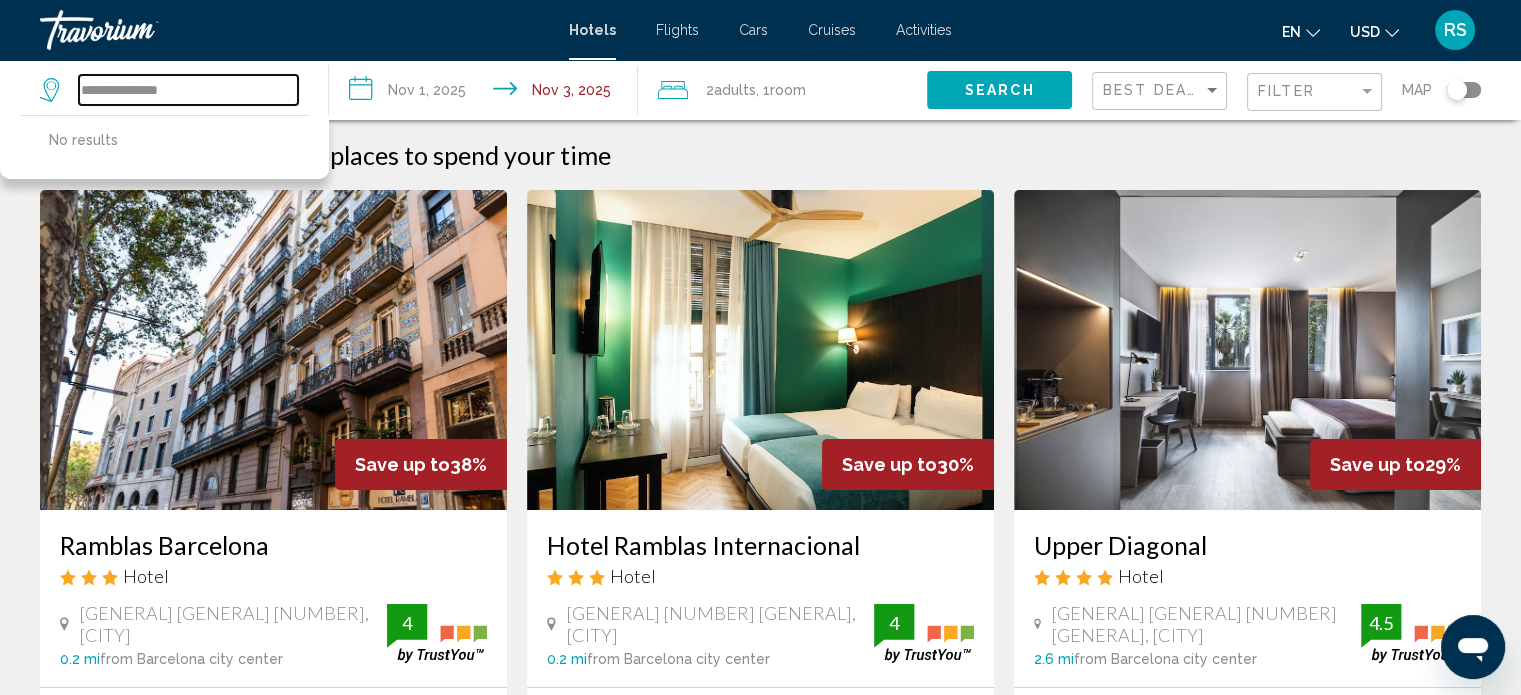 click on "**********" at bounding box center [188, 90] 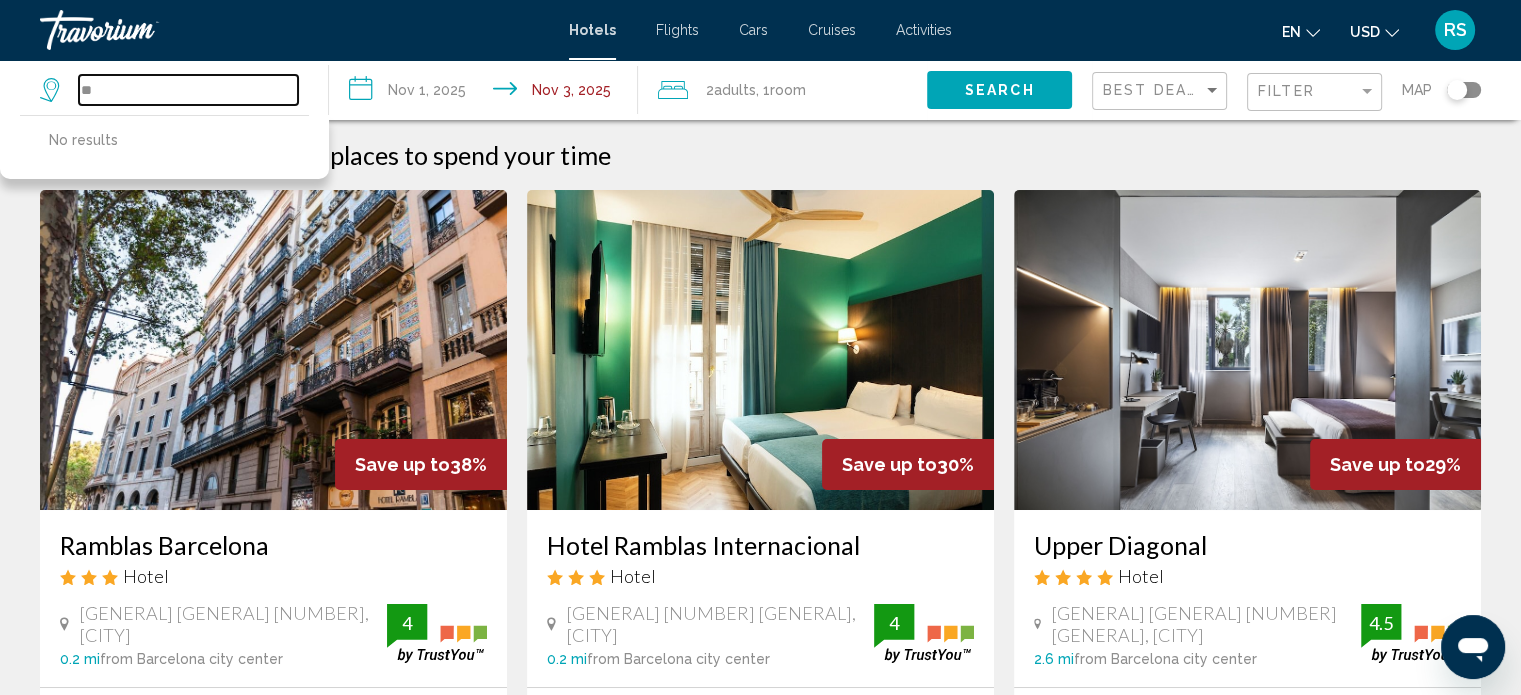 type on "*" 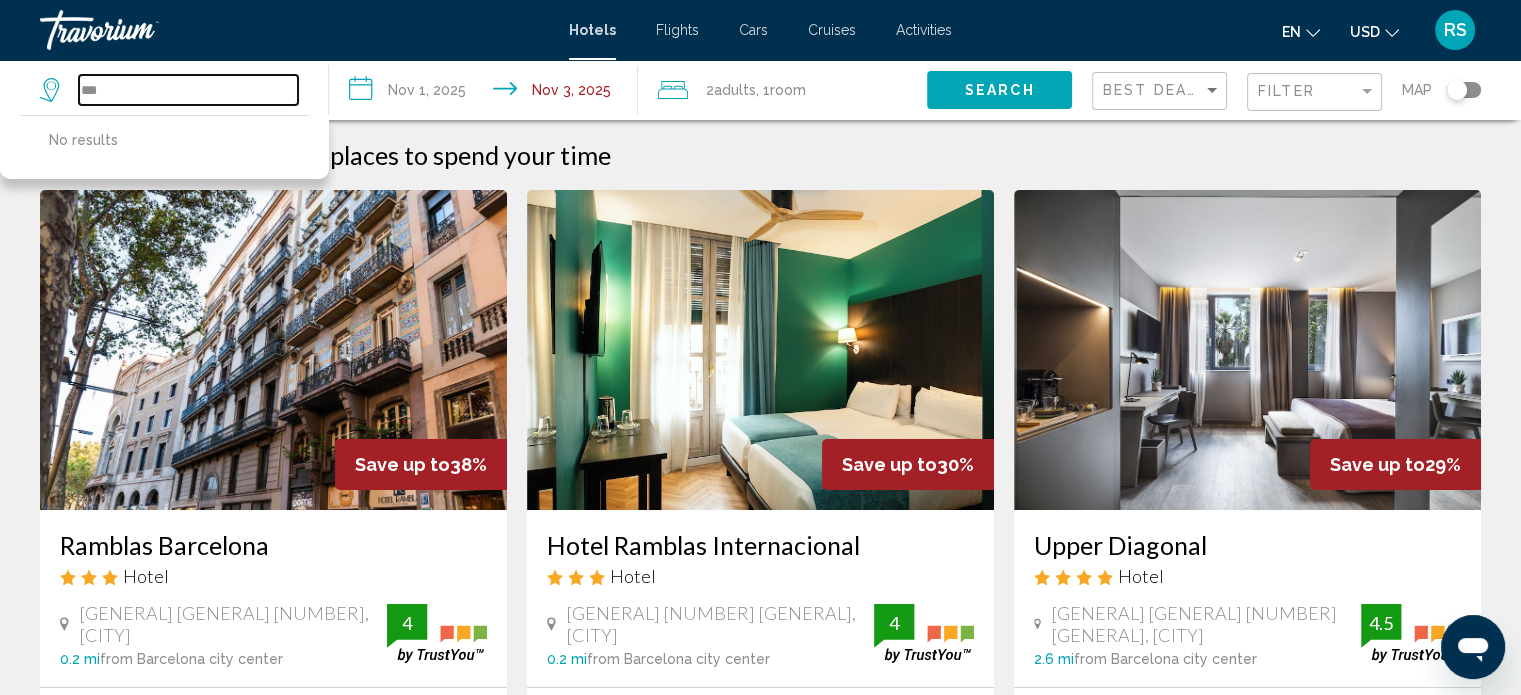 click on "***" at bounding box center (188, 90) 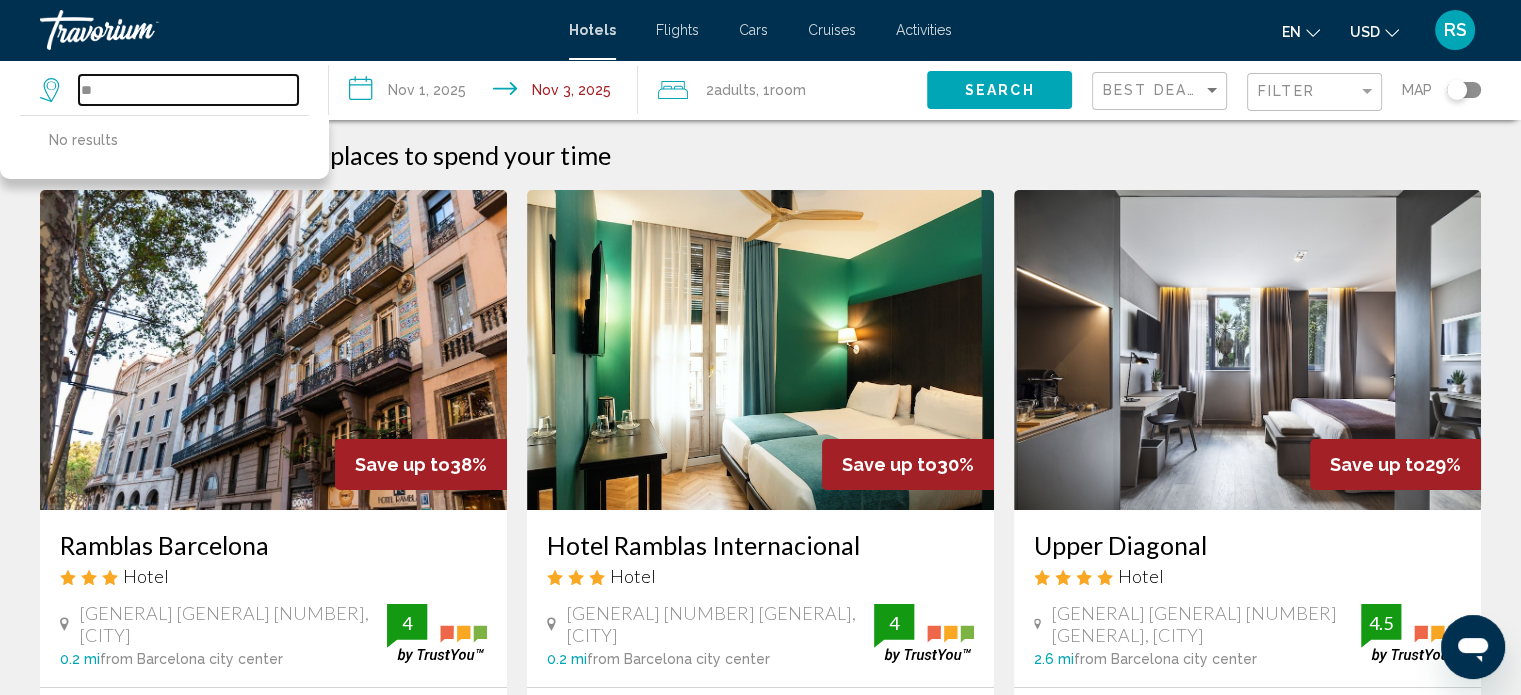 type on "*" 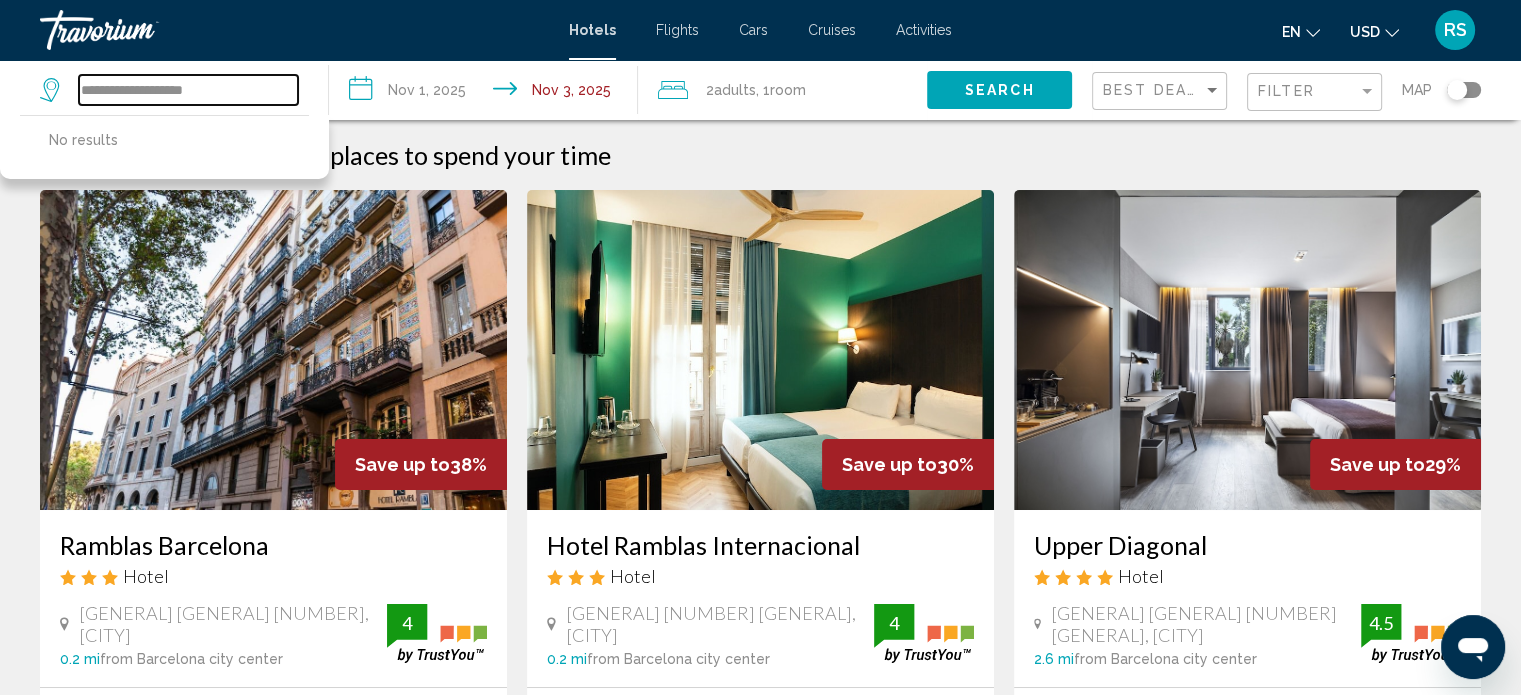 type on "**********" 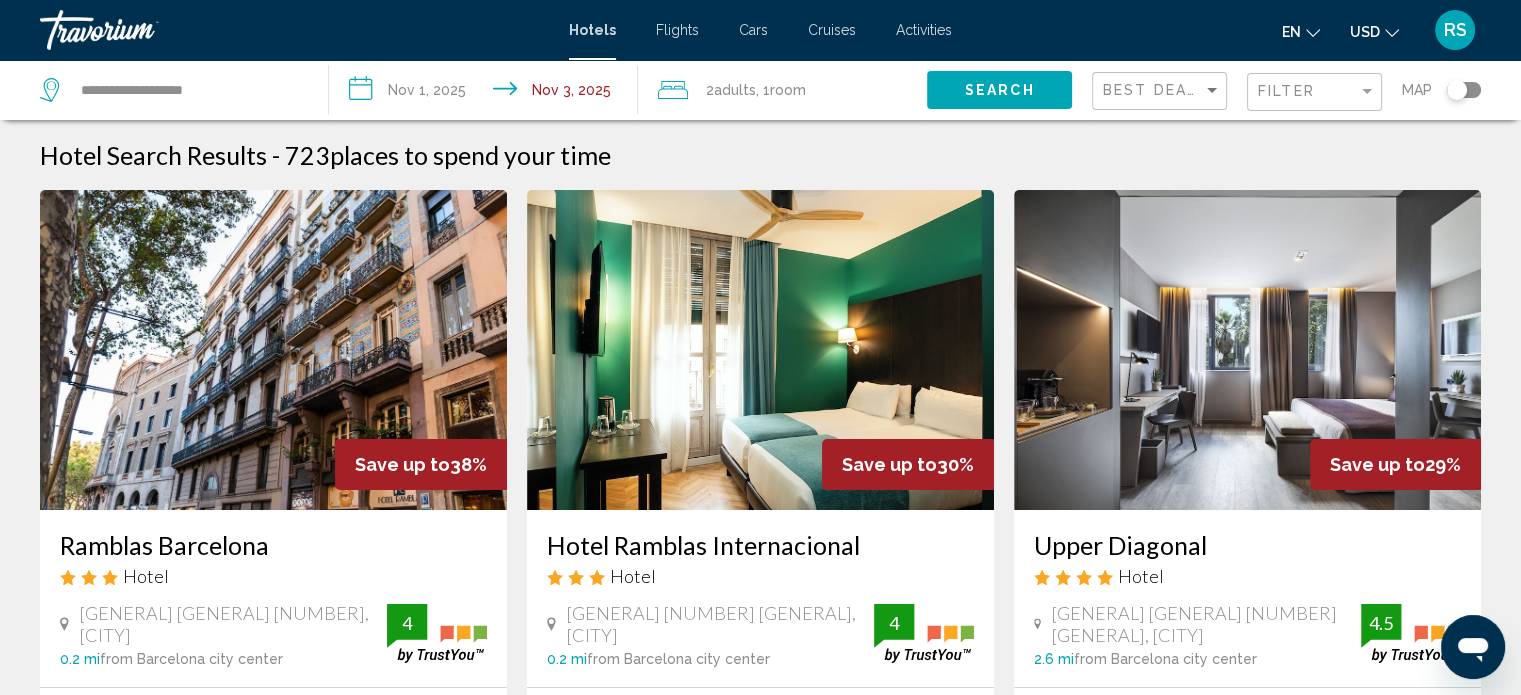 click on "**********" at bounding box center [487, 93] 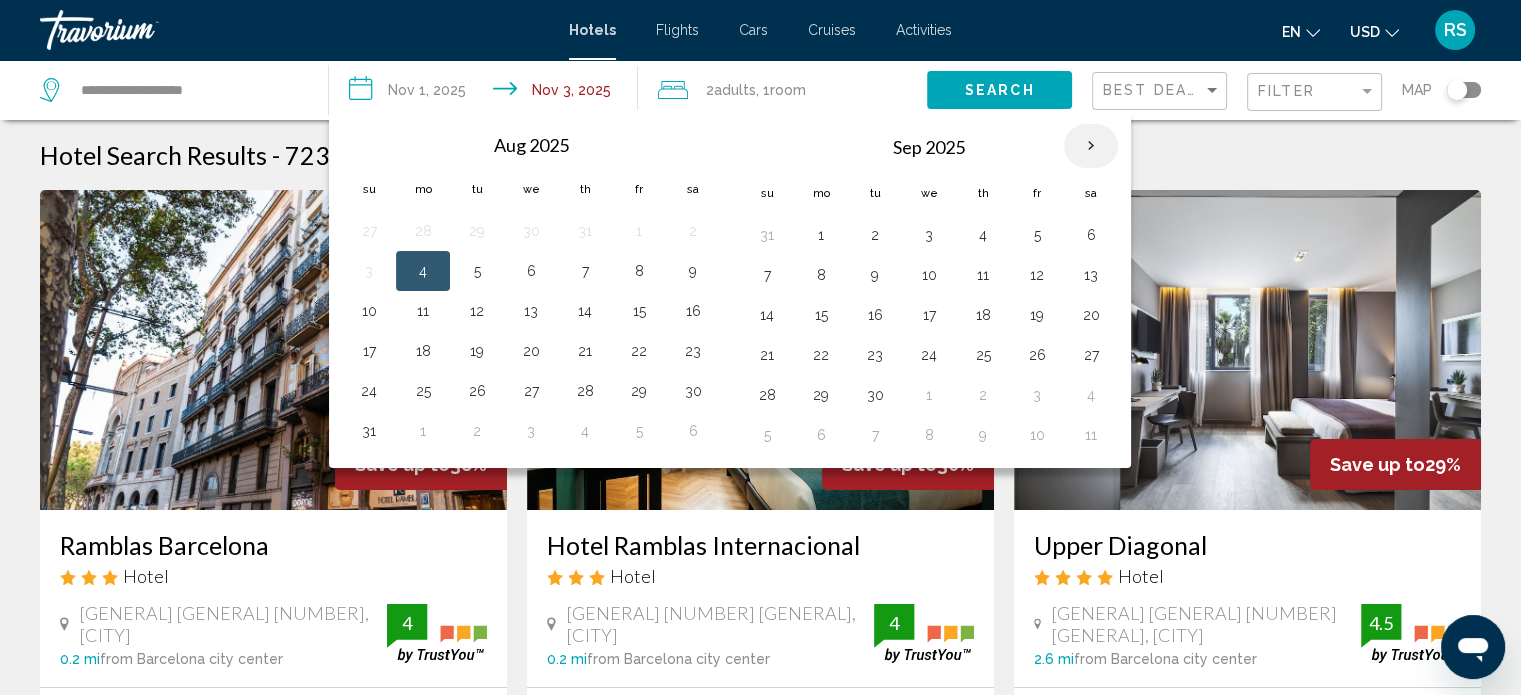 click at bounding box center (1091, 146) 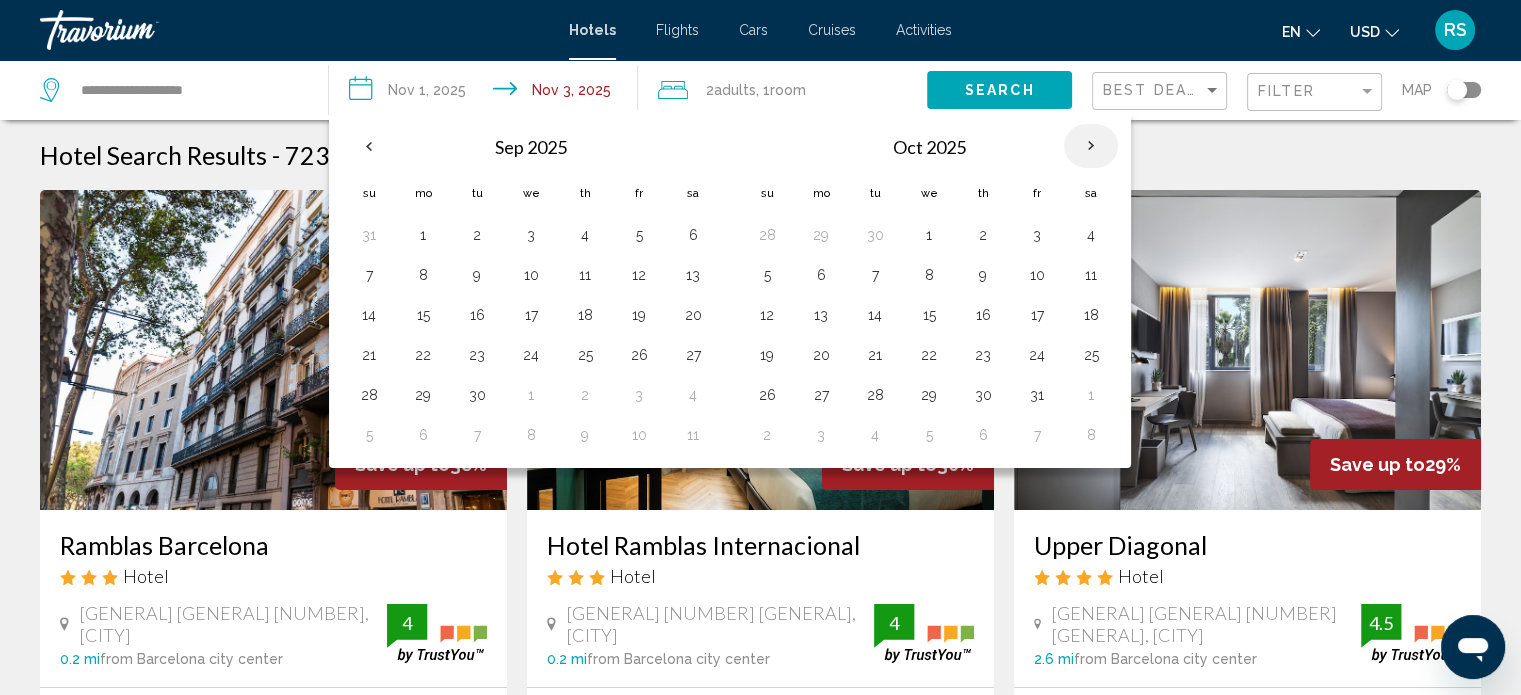 click at bounding box center (1091, 146) 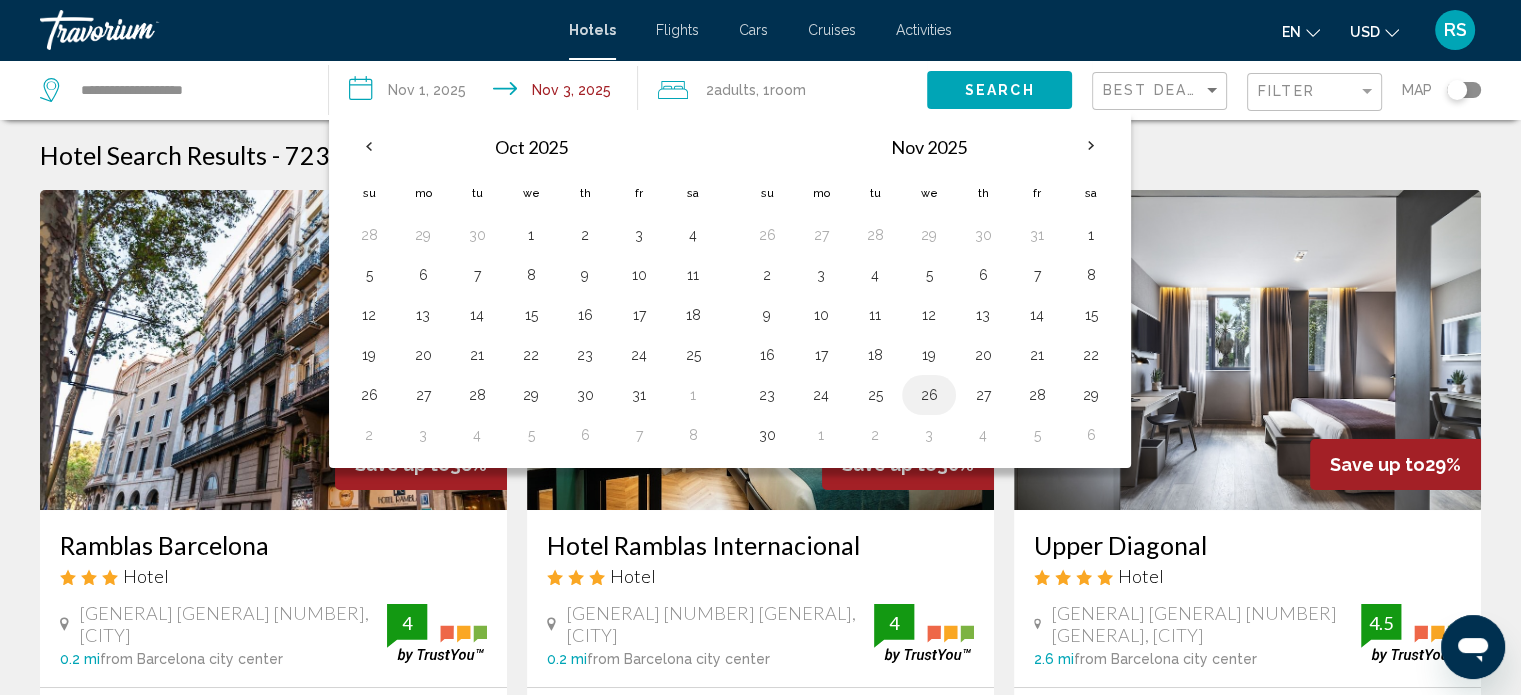 click on "26" at bounding box center [929, 395] 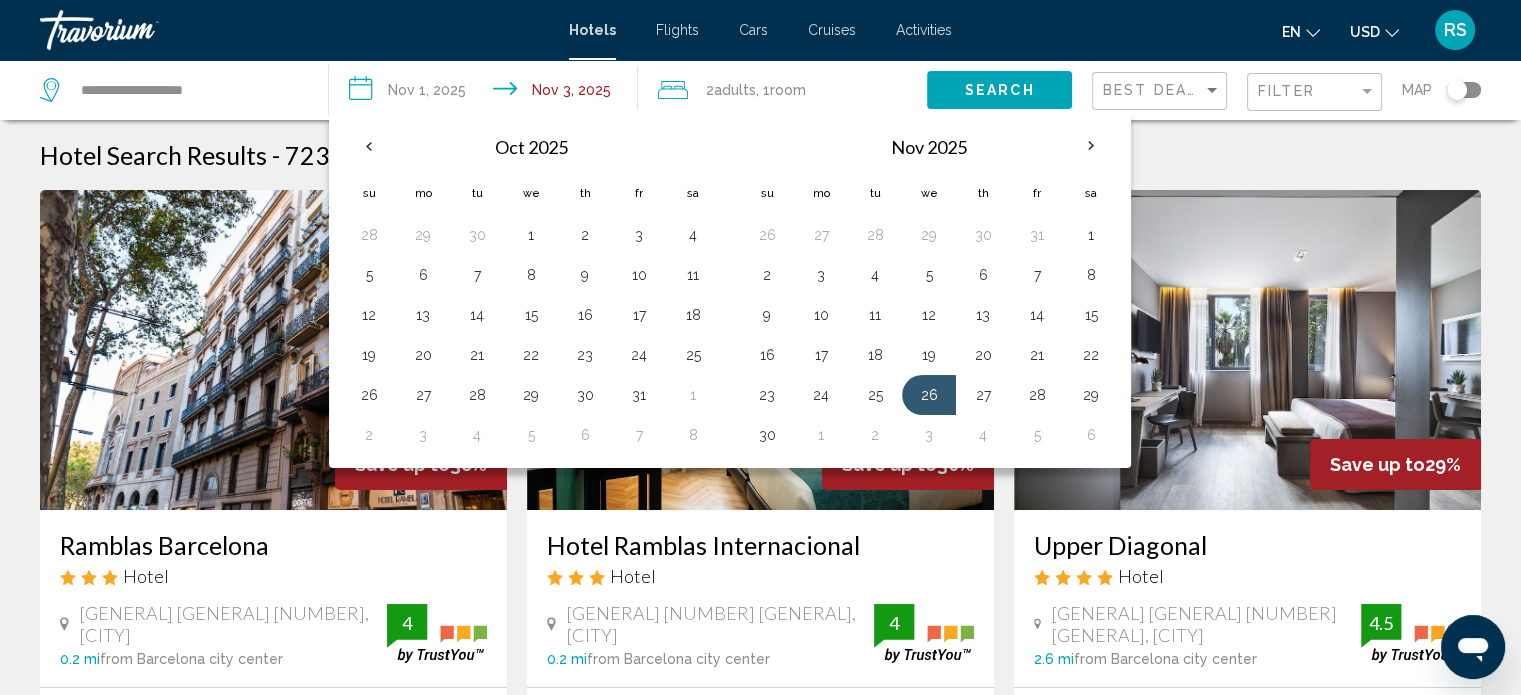click on "**********" at bounding box center [487, 93] 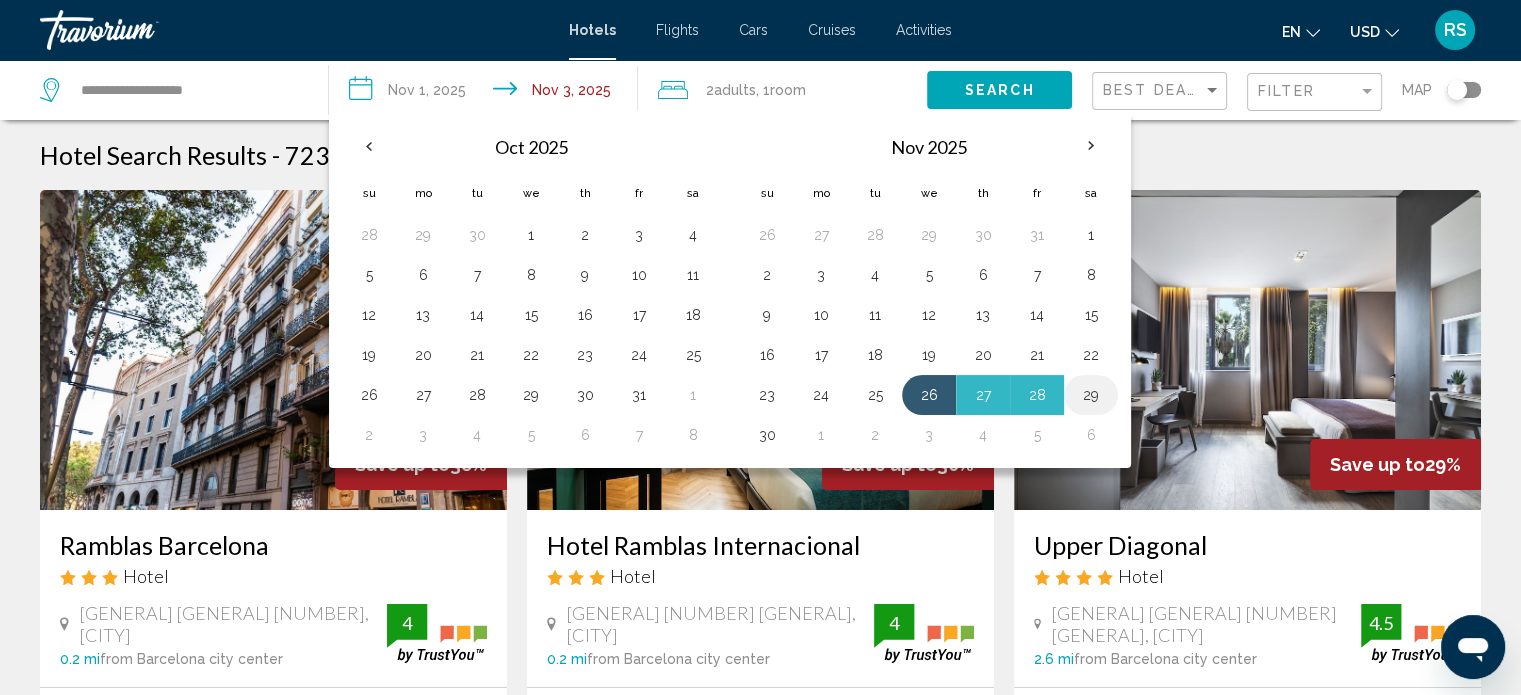 click on "29" at bounding box center (1091, 395) 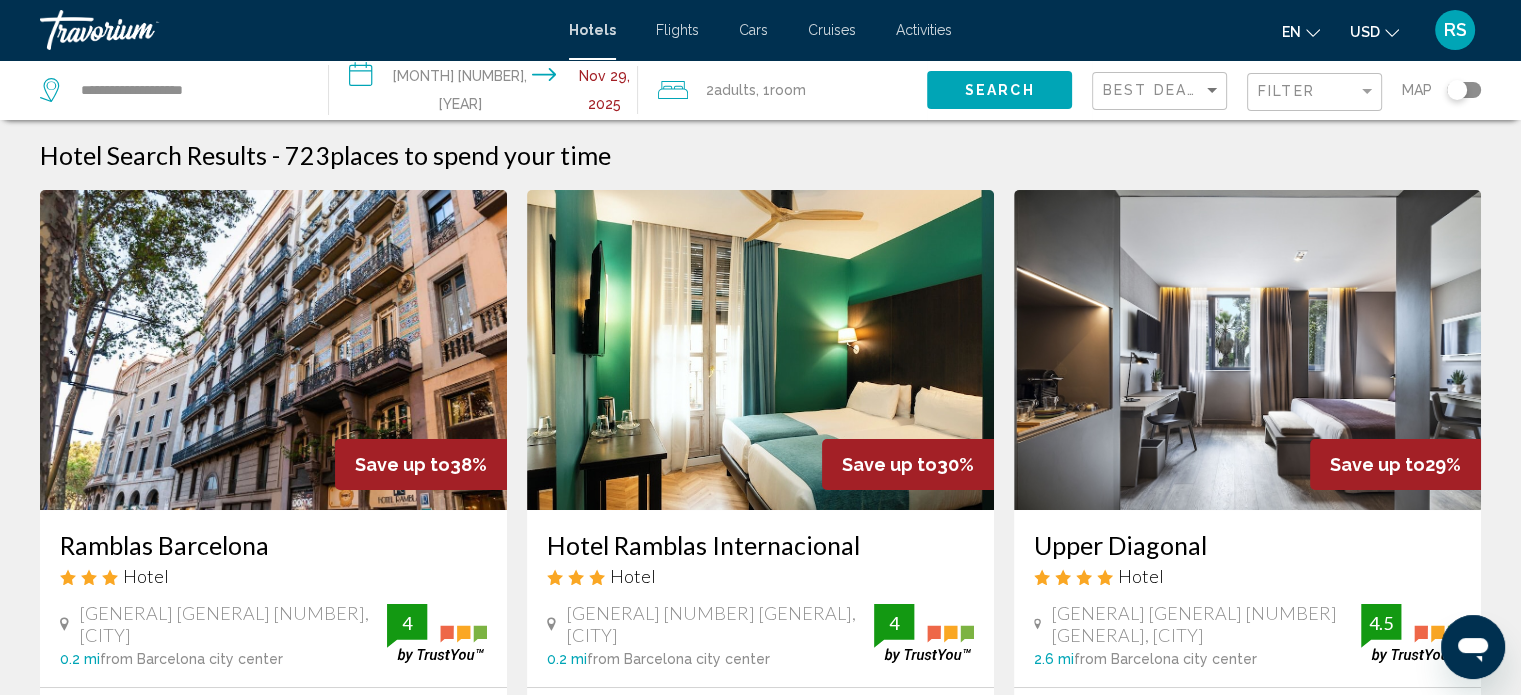 click on "Search" 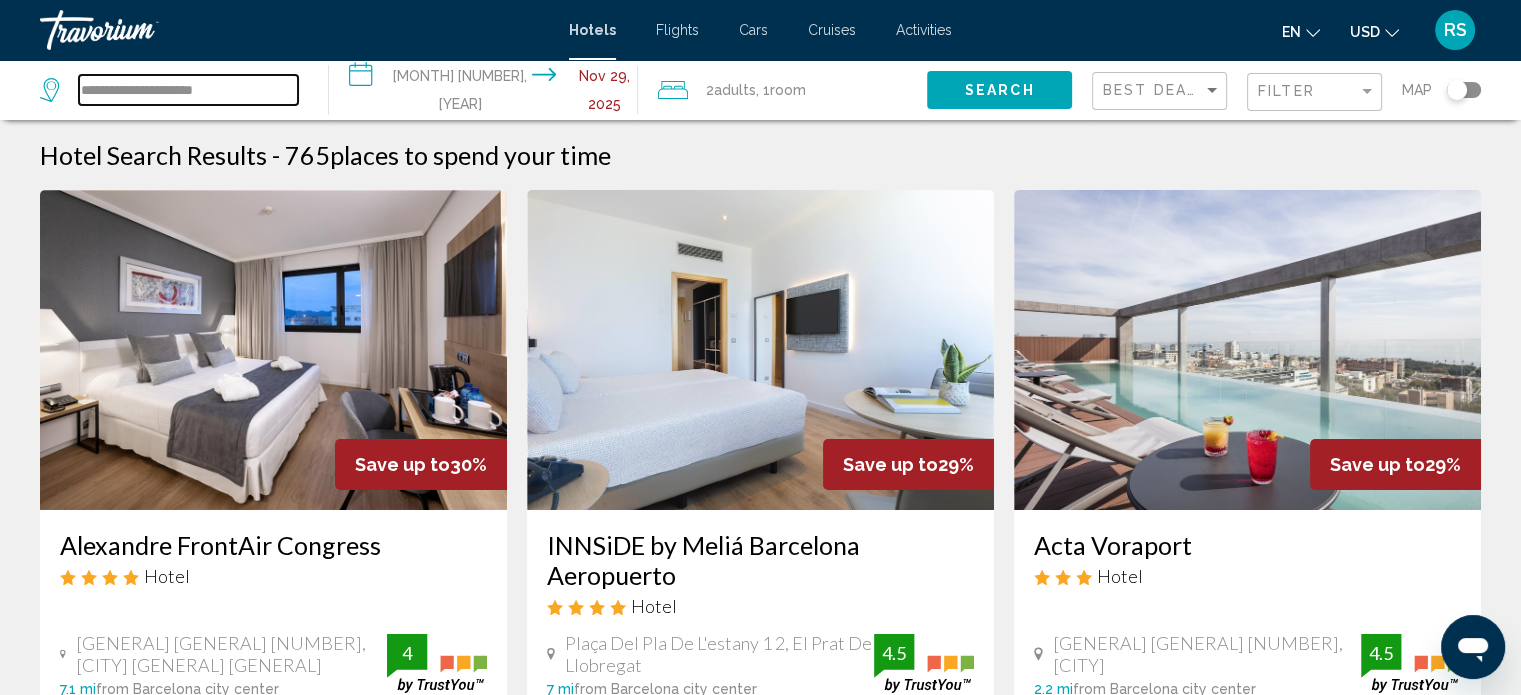 click on "**********" at bounding box center (188, 90) 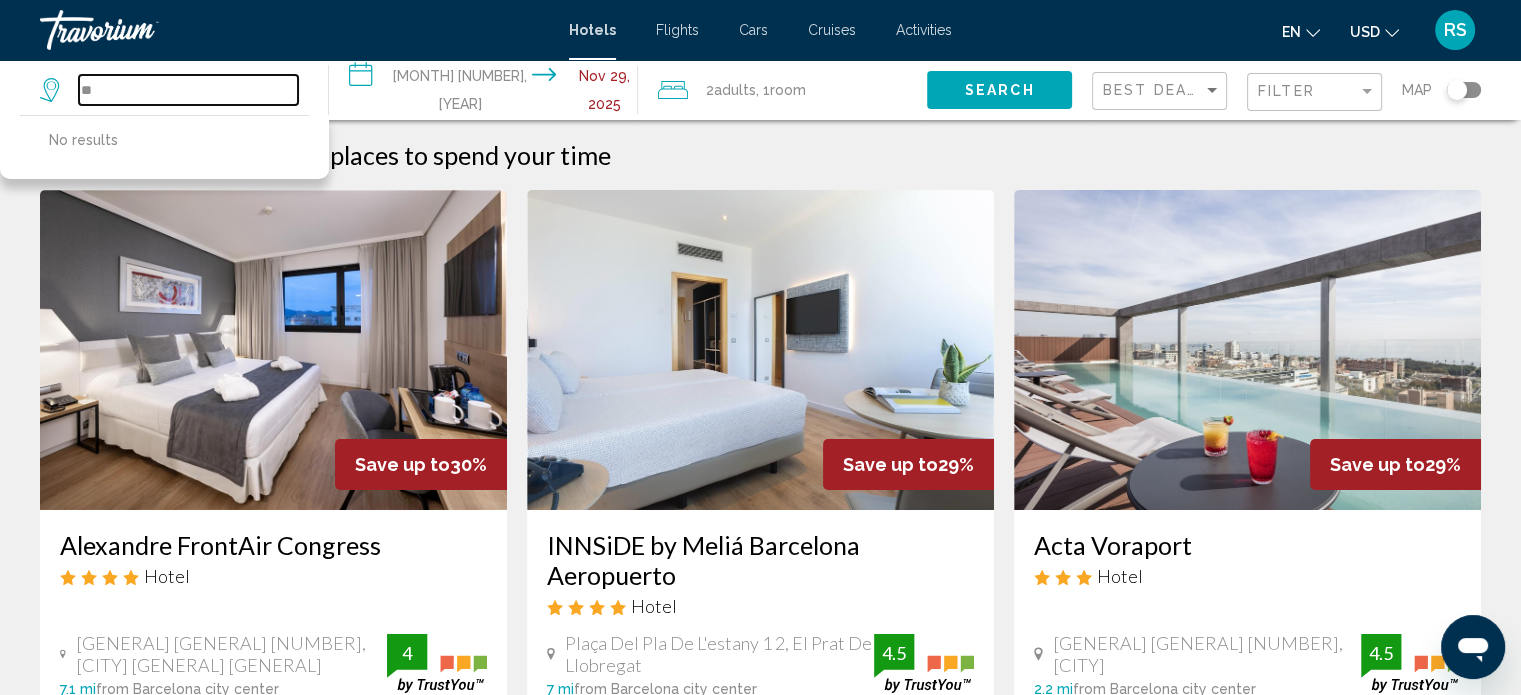type on "*" 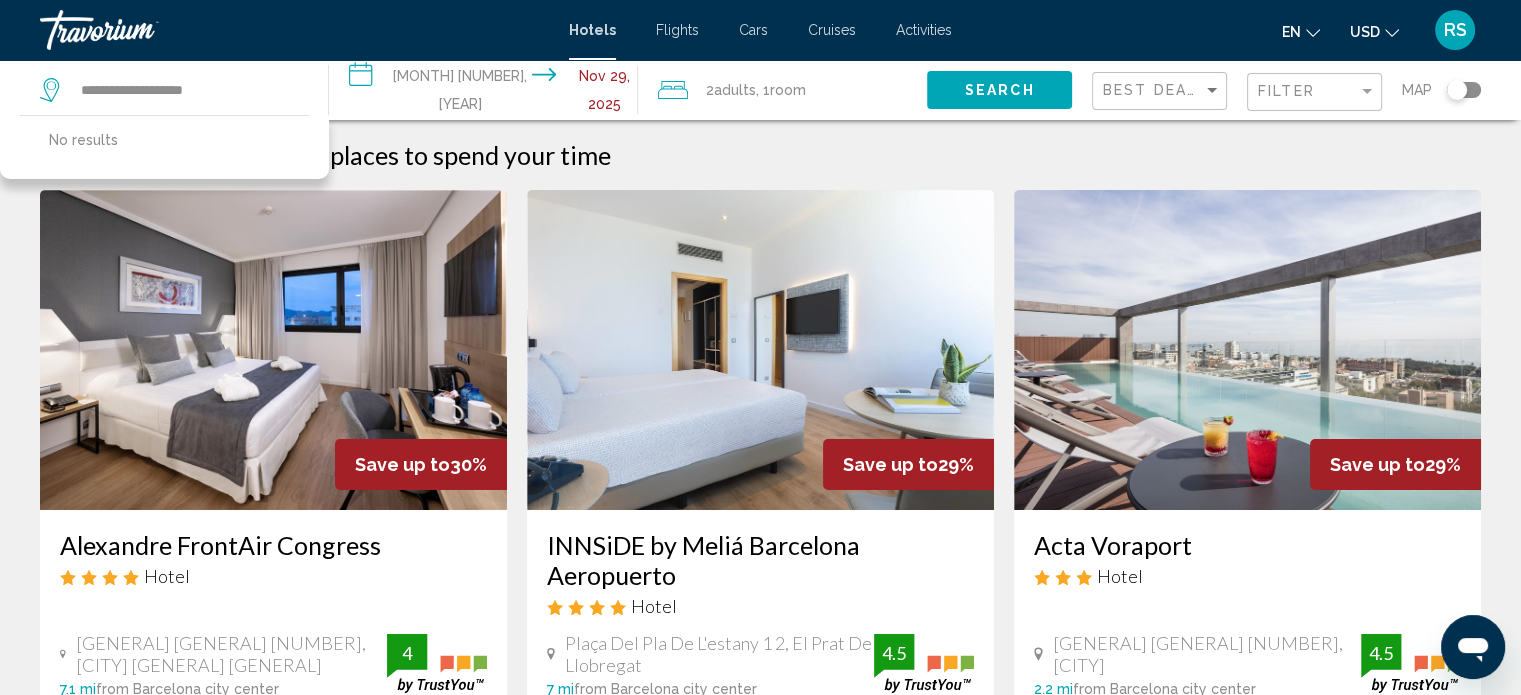 click on "Search" 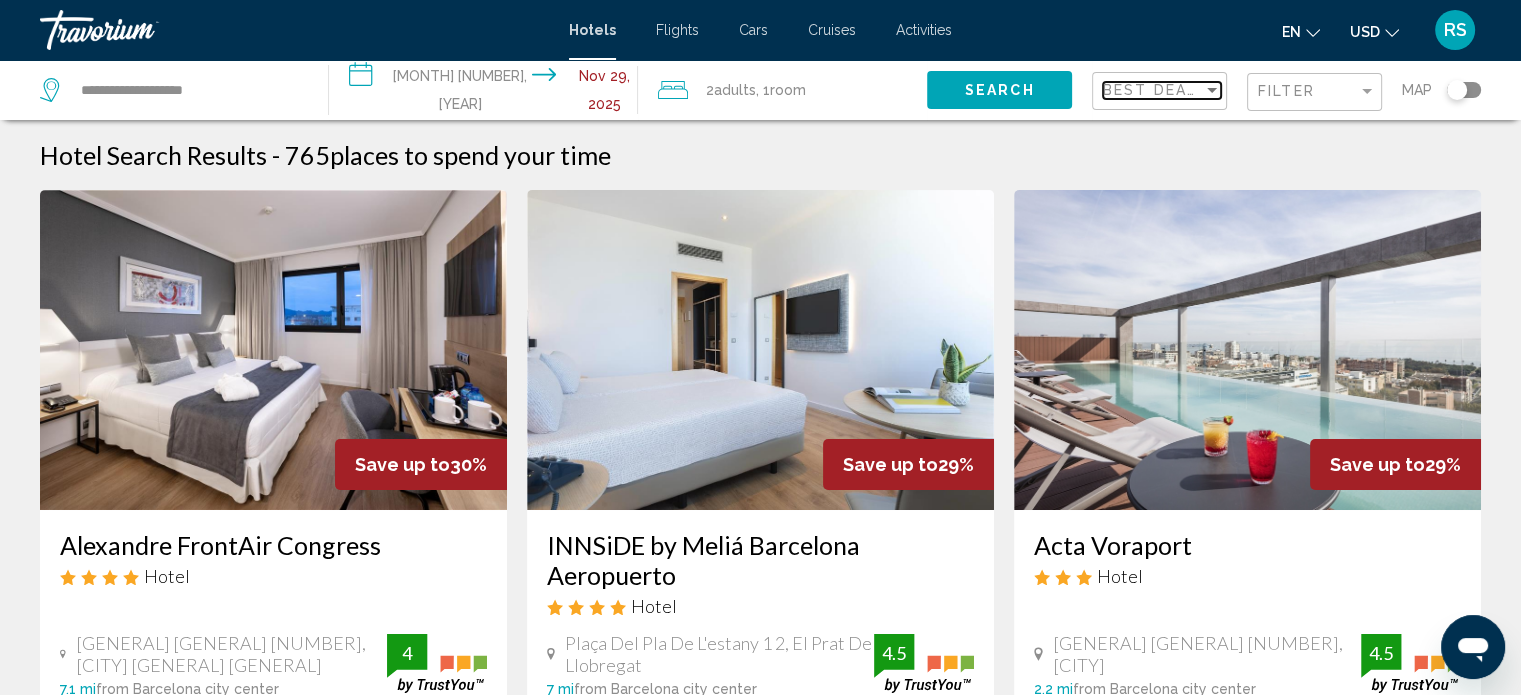 click at bounding box center (1212, 90) 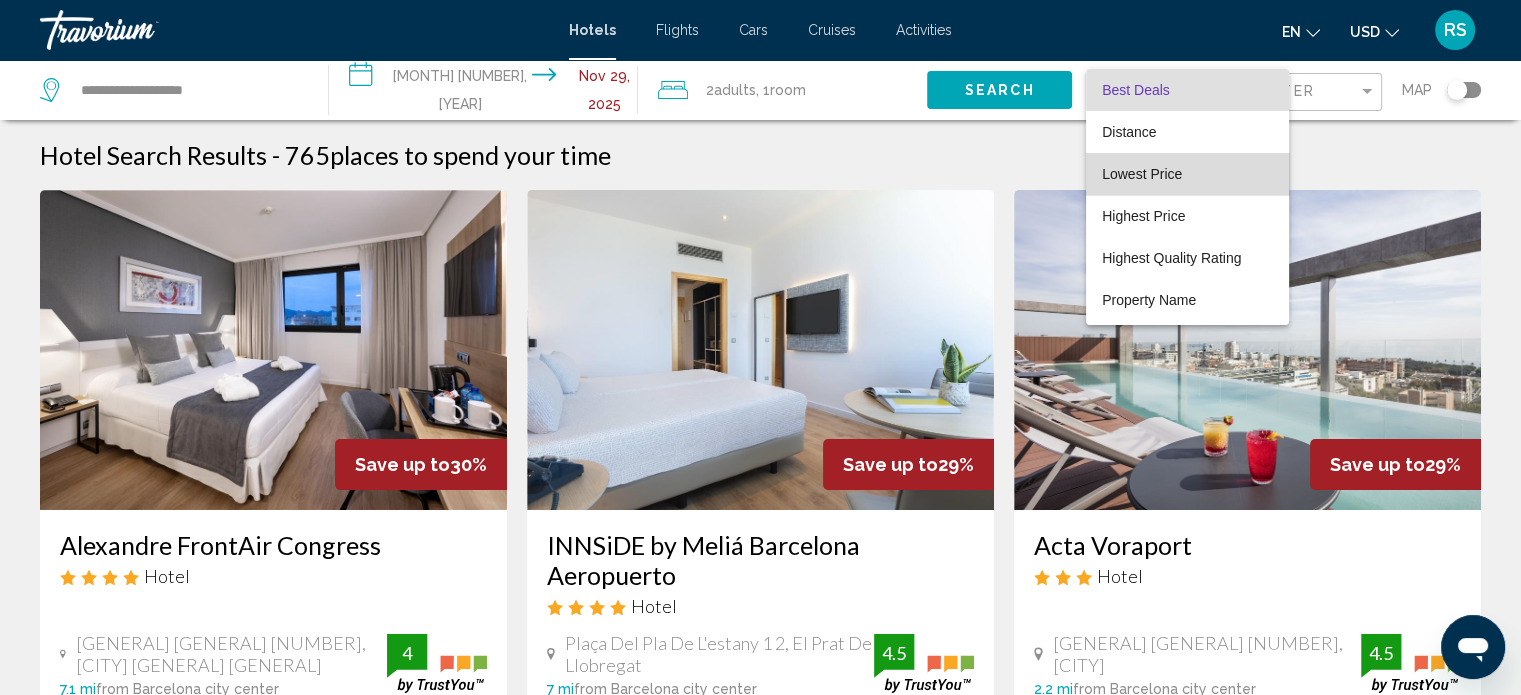 click on "Lowest Price" at bounding box center [1187, 174] 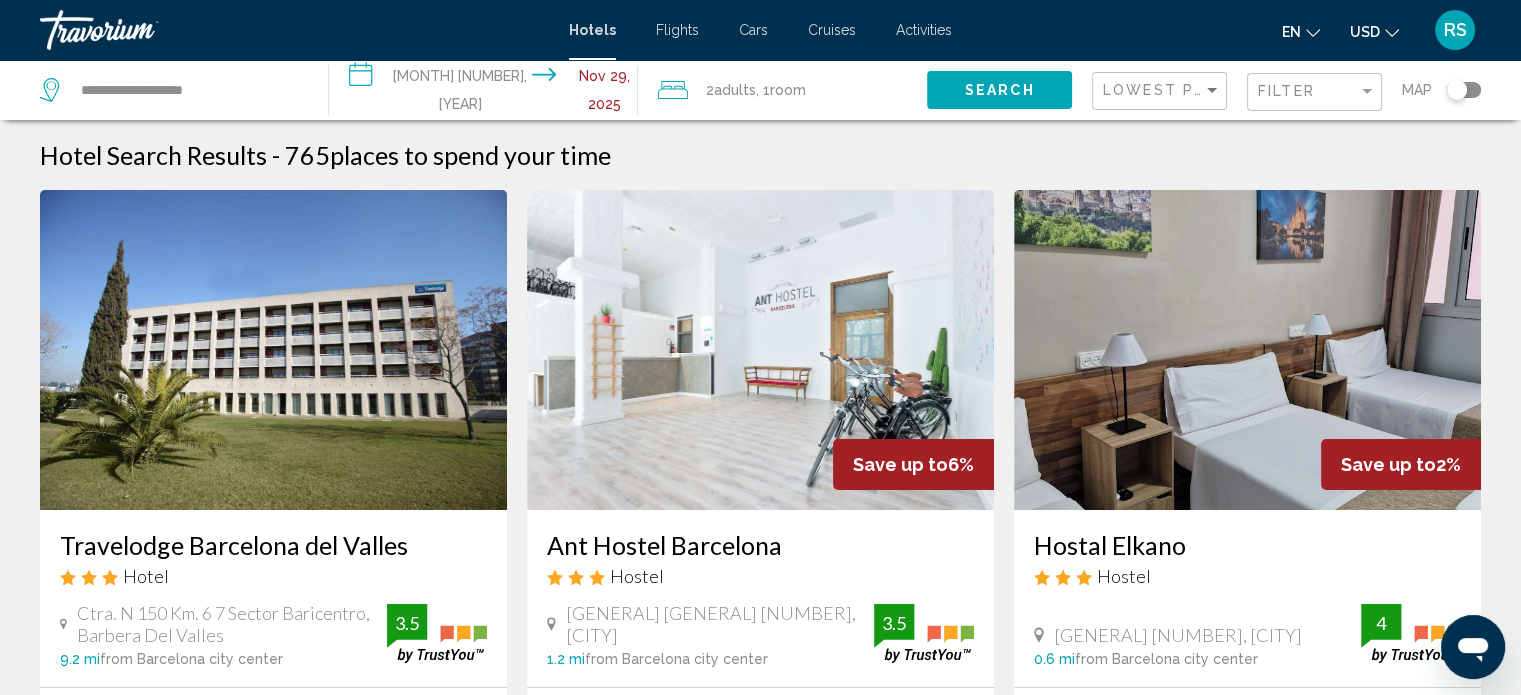 click 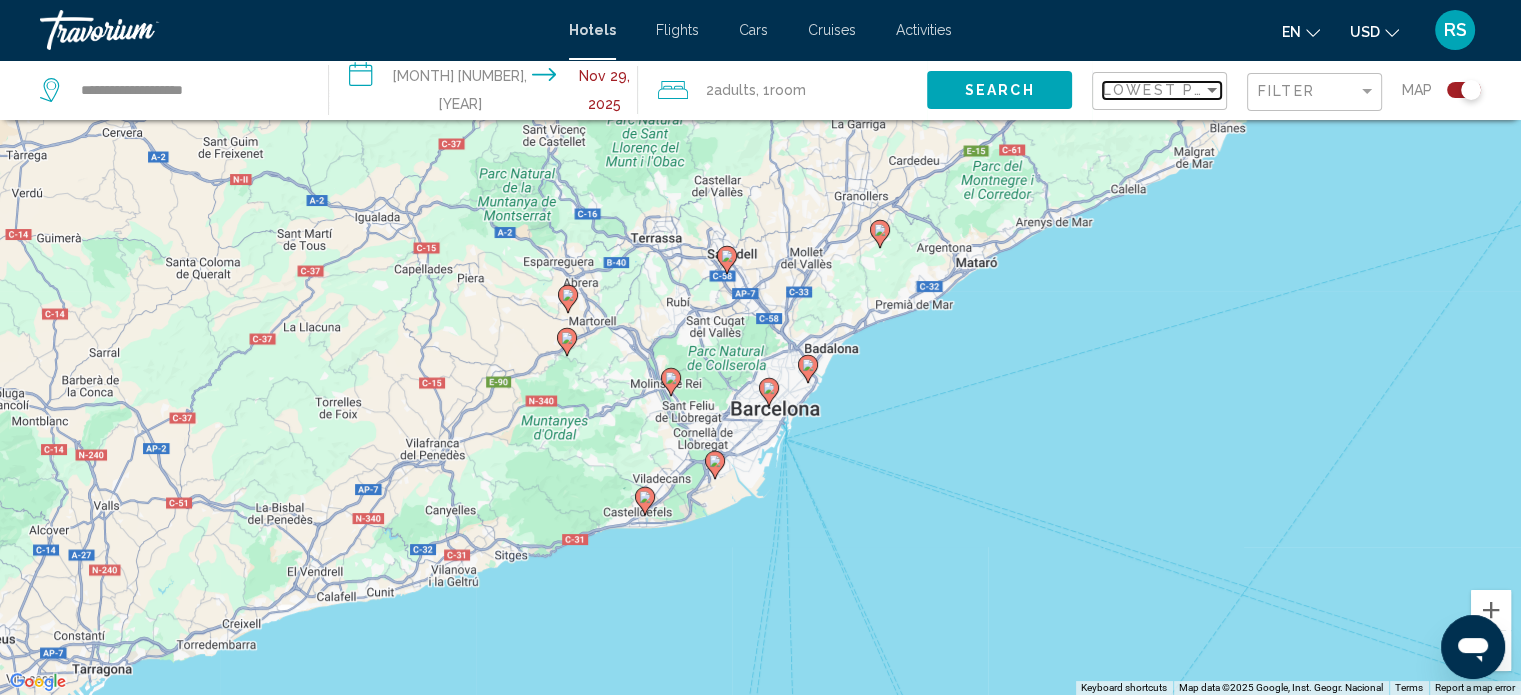 click at bounding box center [1212, 90] 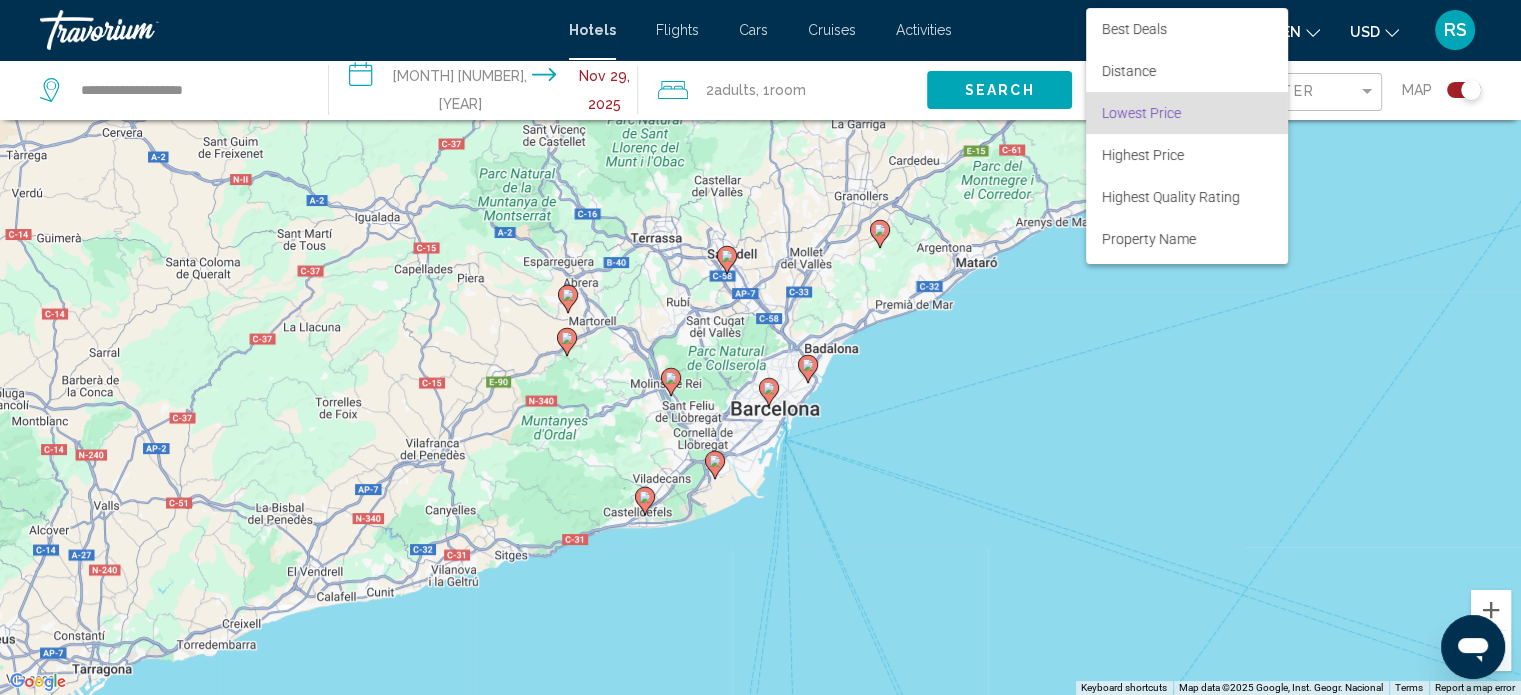 scroll, scrollTop: 23, scrollLeft: 0, axis: vertical 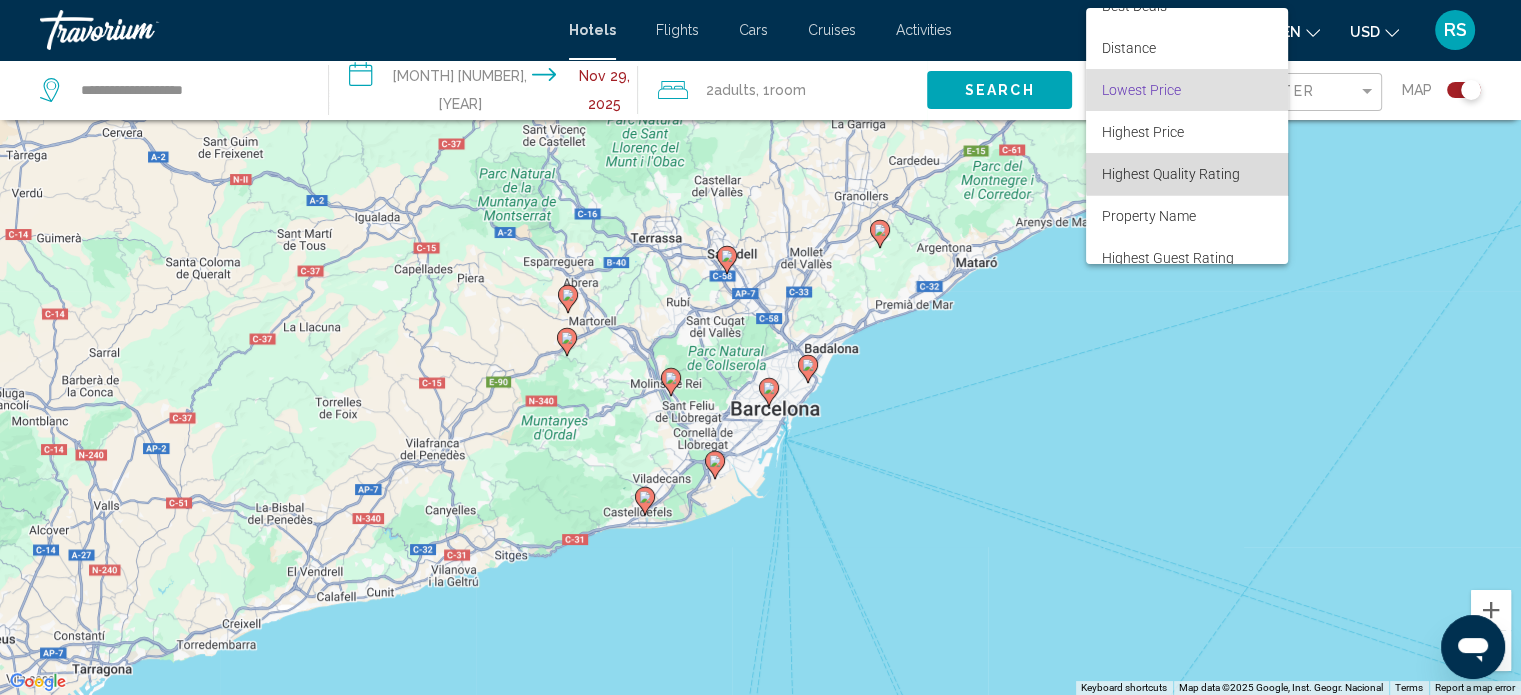 click on "Highest Quality Rating" at bounding box center (1187, 174) 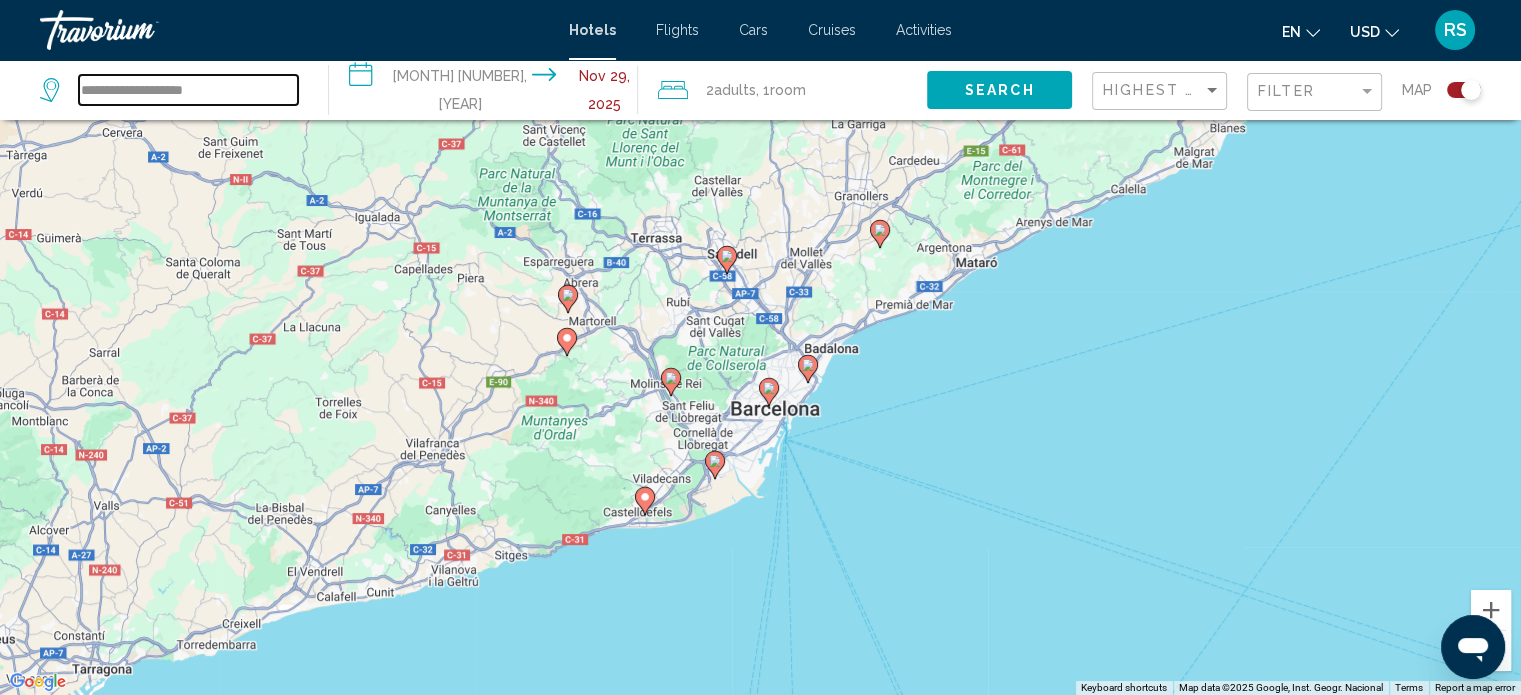click on "**********" at bounding box center (188, 90) 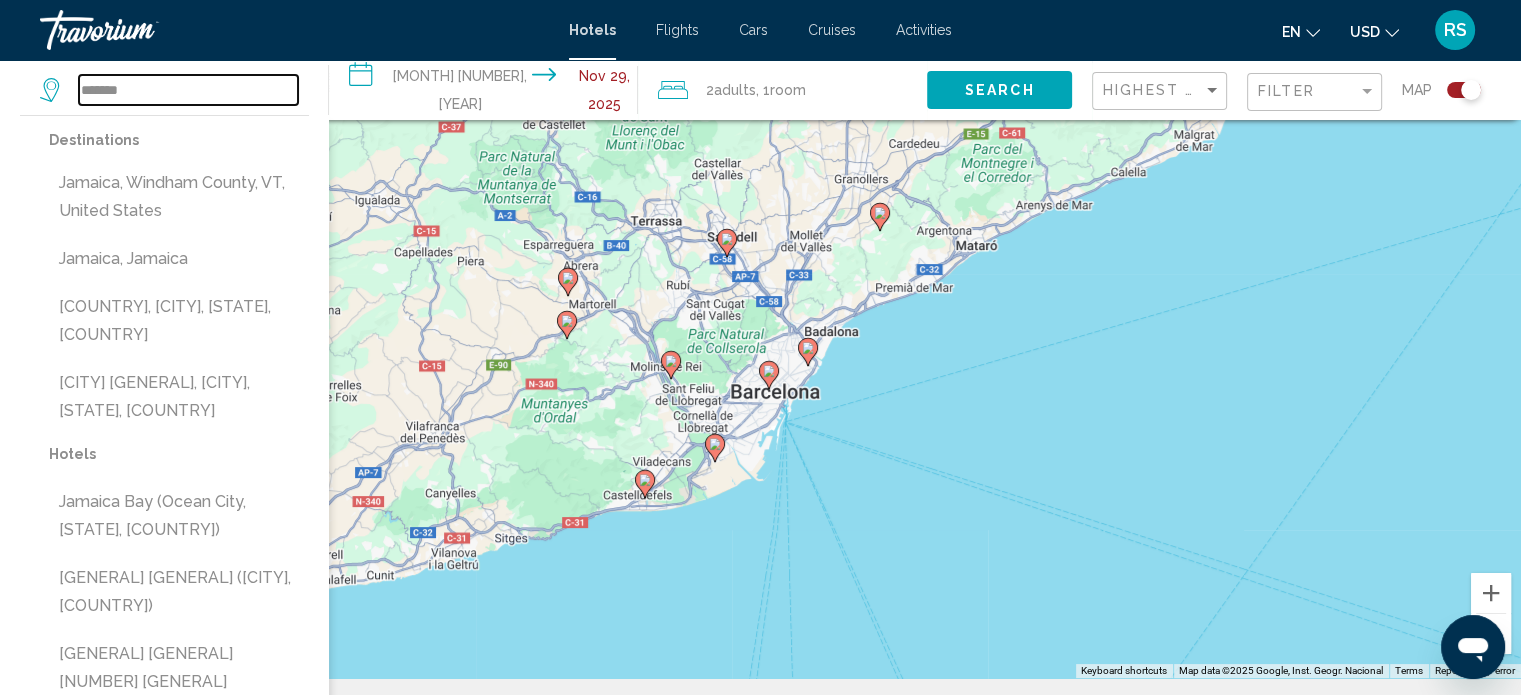 scroll, scrollTop: 136, scrollLeft: 0, axis: vertical 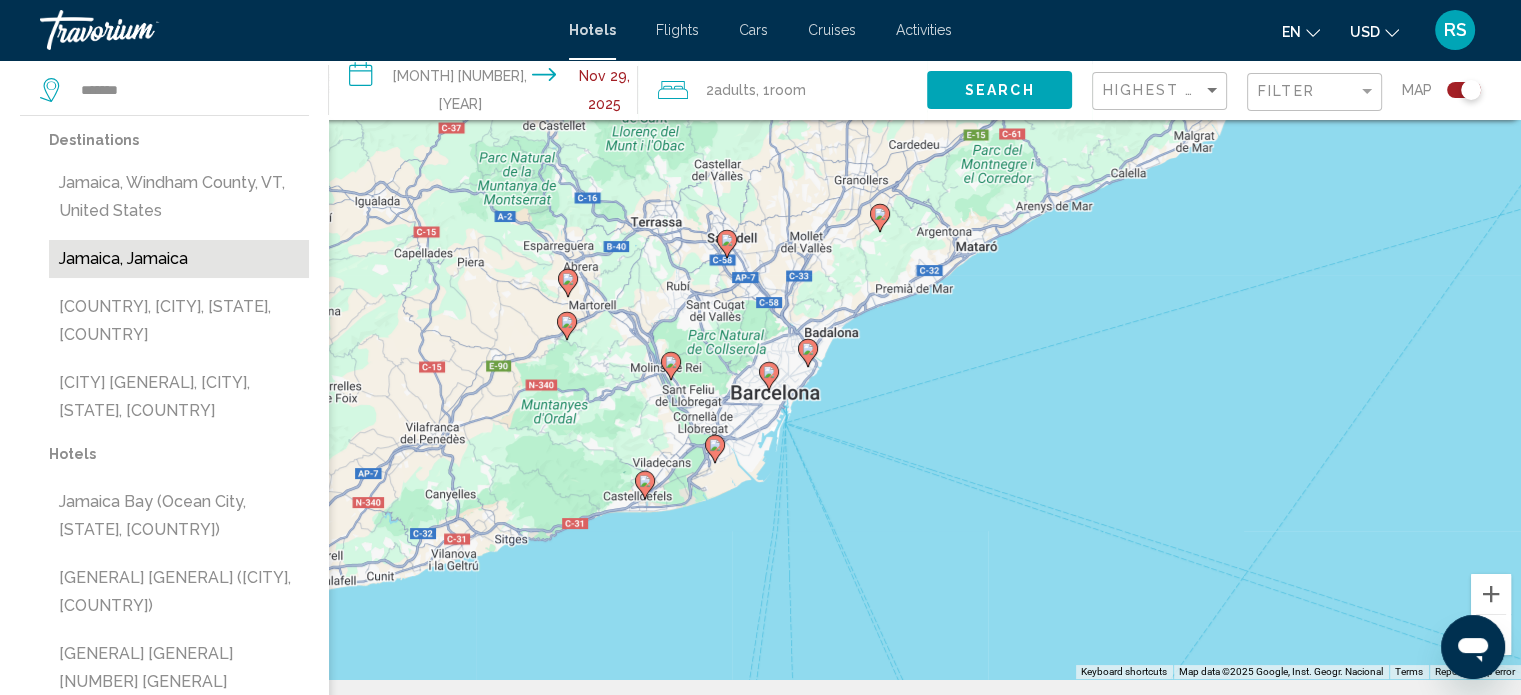 click on "Jamaica, Jamaica" at bounding box center (179, 259) 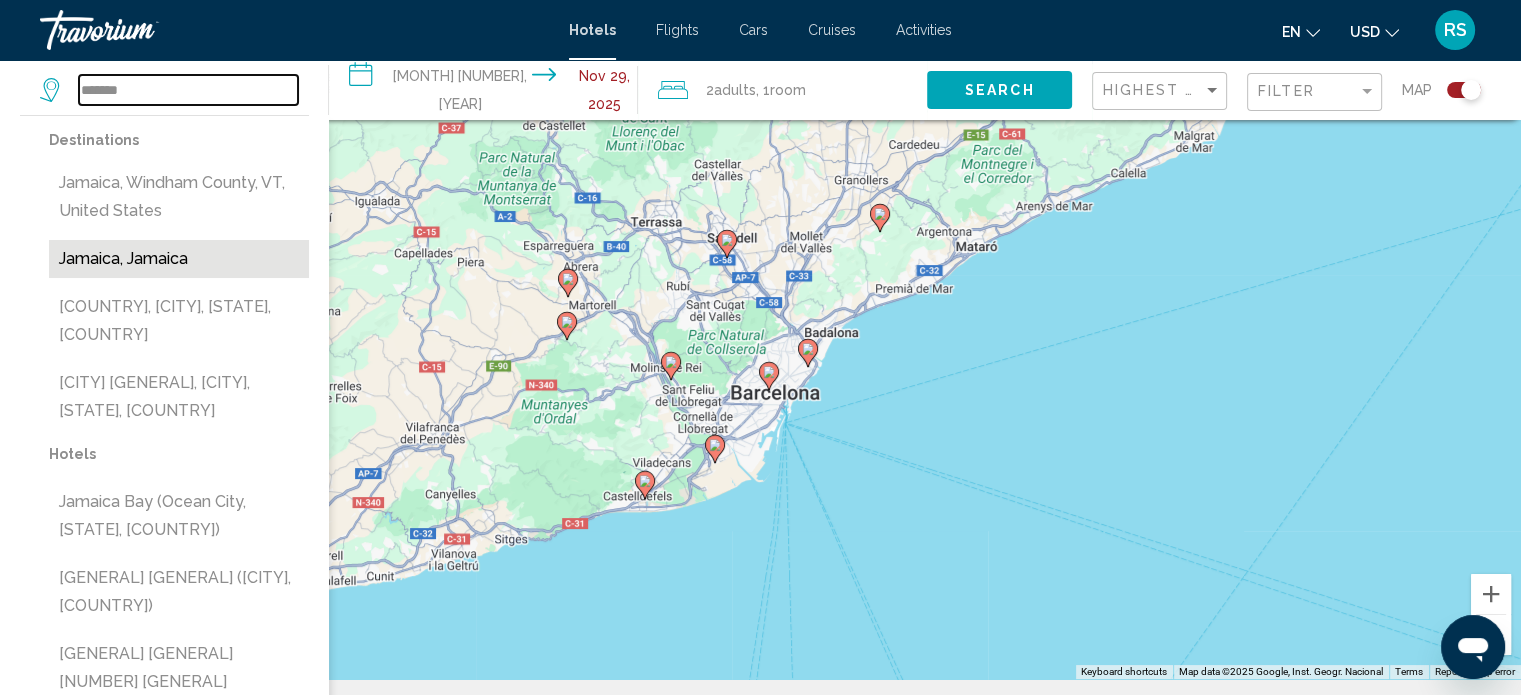 type on "**********" 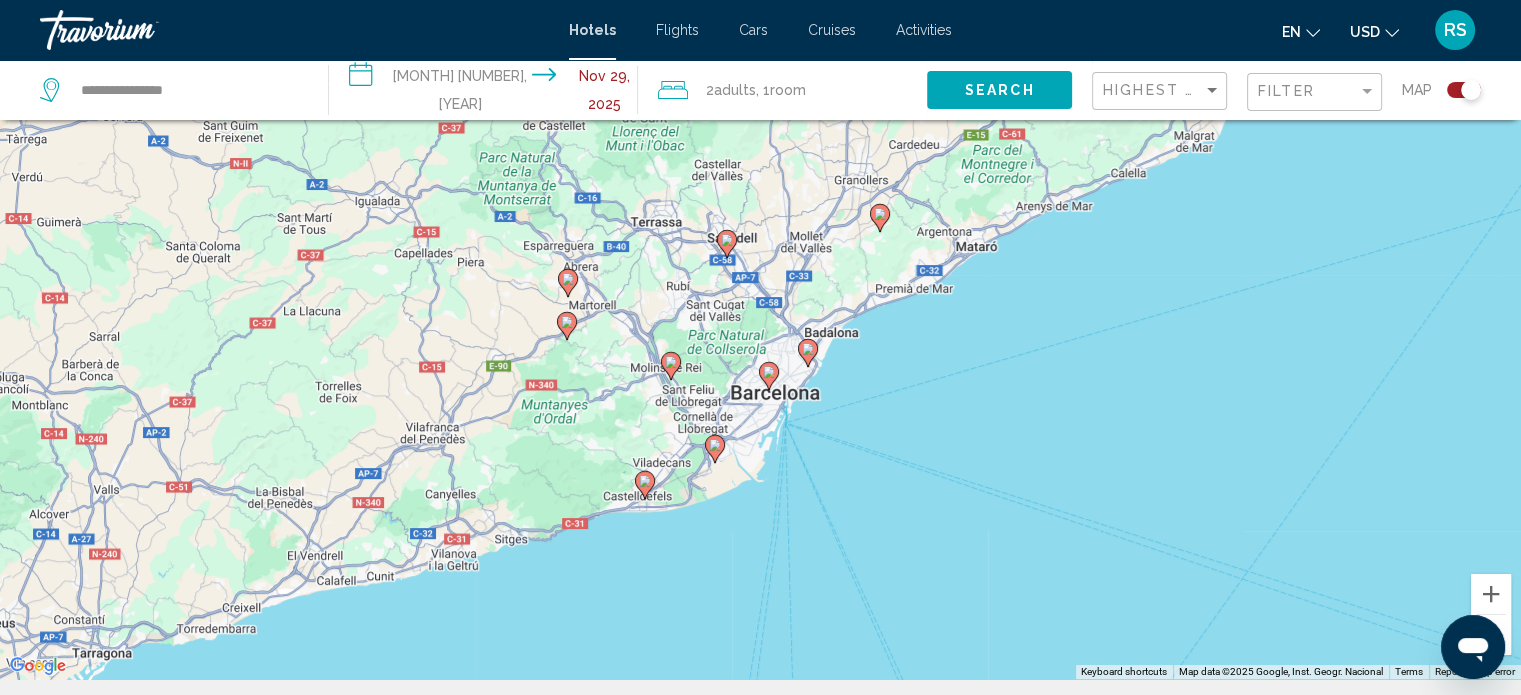 click on "Search" 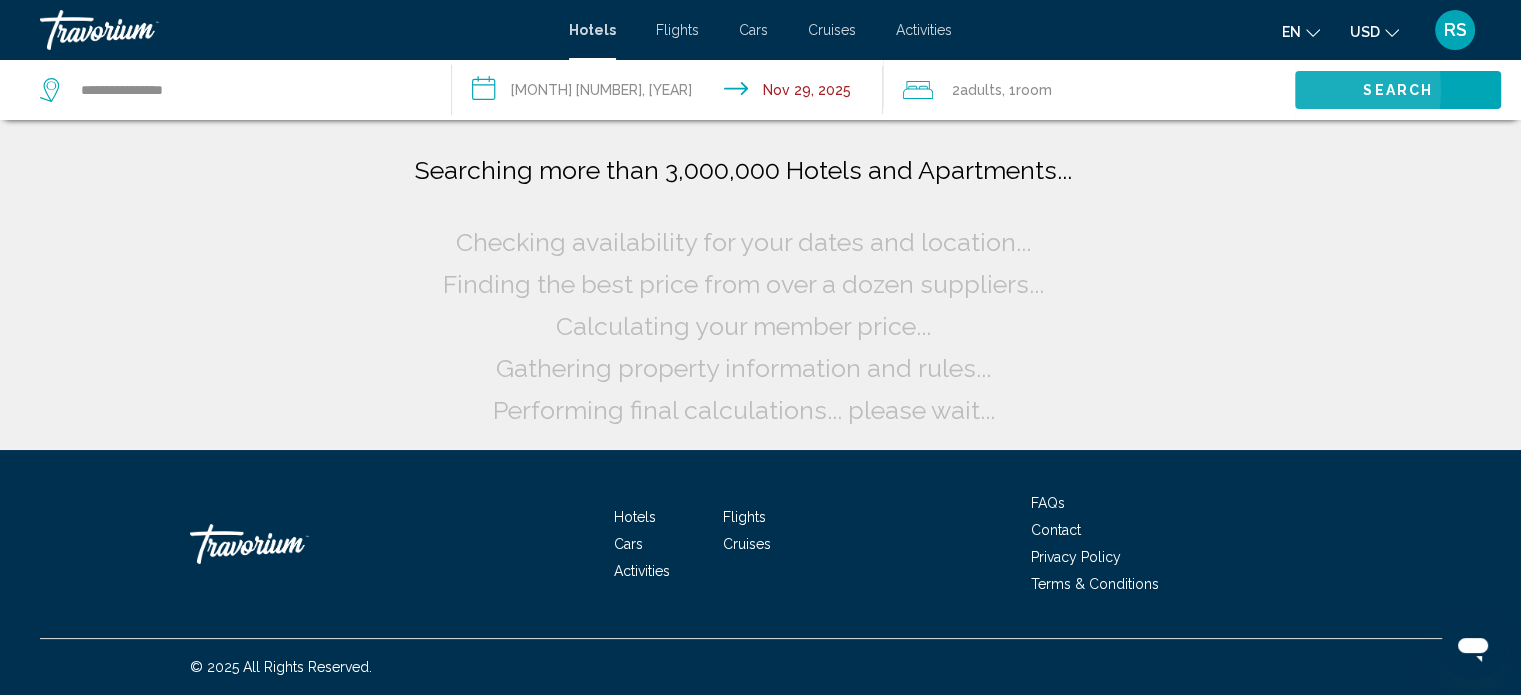 scroll, scrollTop: 0, scrollLeft: 0, axis: both 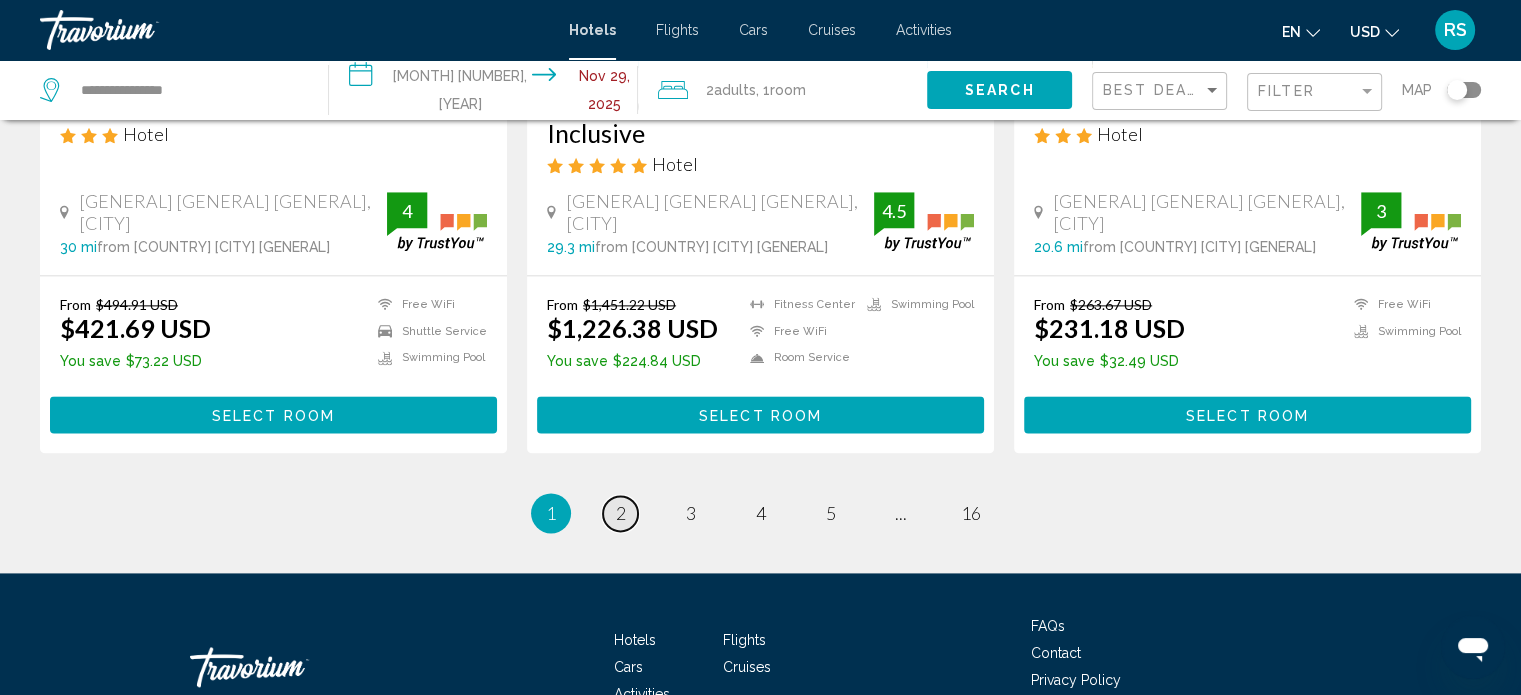 click on "2" at bounding box center (621, 513) 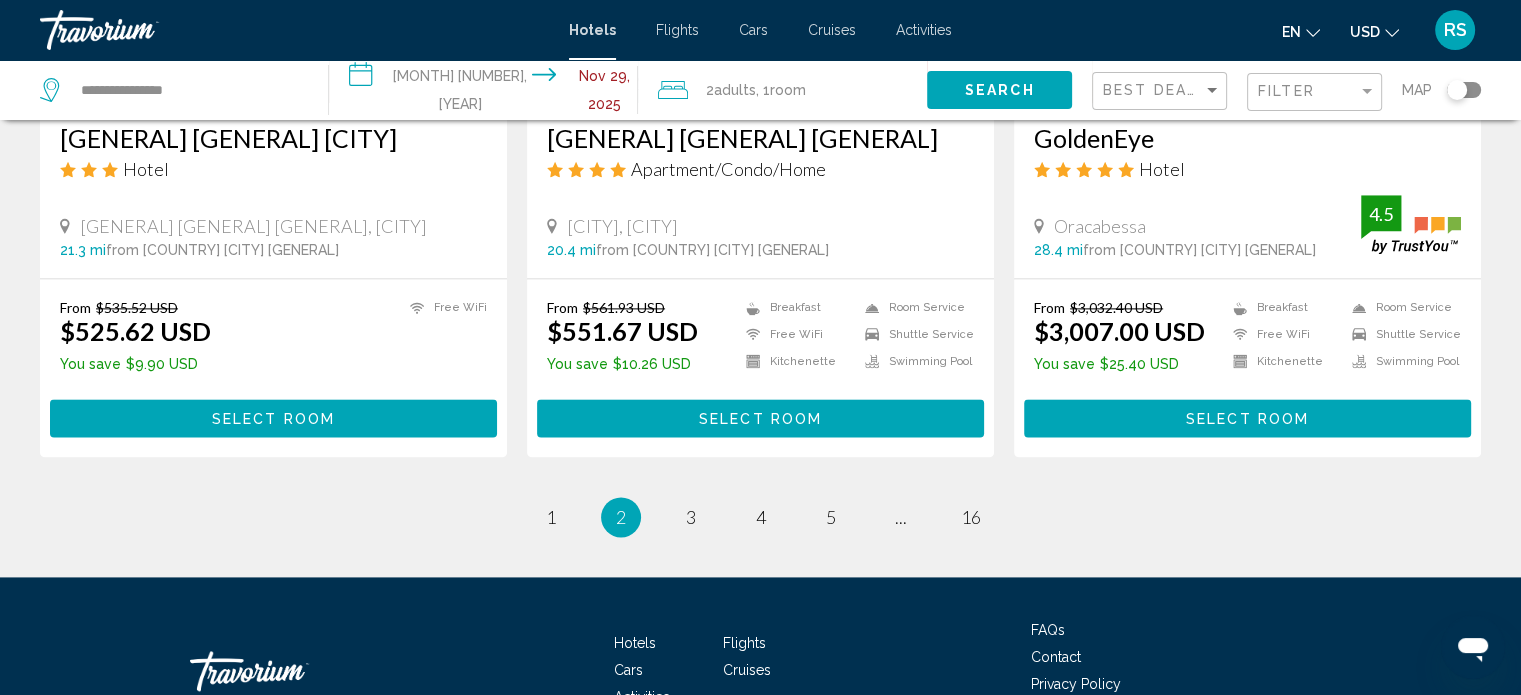 scroll, scrollTop: 0, scrollLeft: 0, axis: both 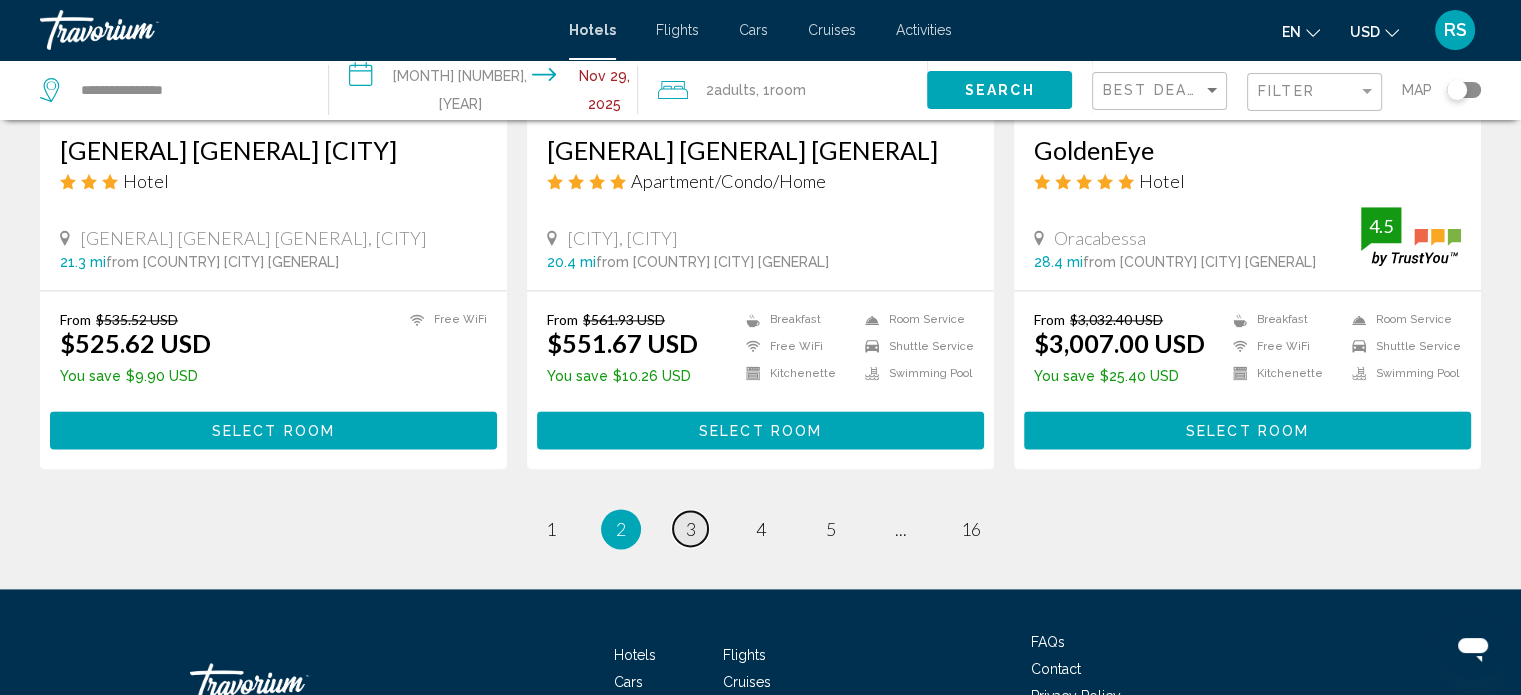 click on "3" at bounding box center [691, 529] 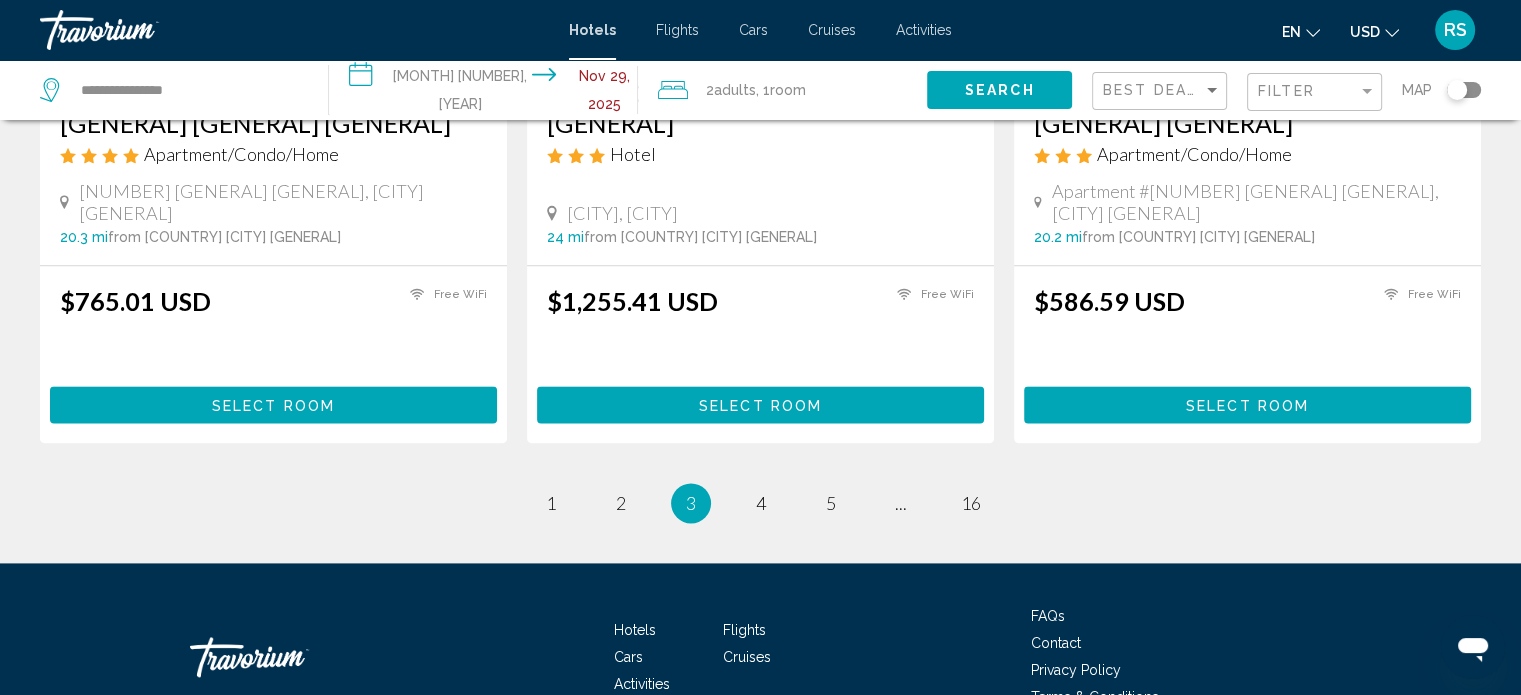 scroll, scrollTop: 0, scrollLeft: 0, axis: both 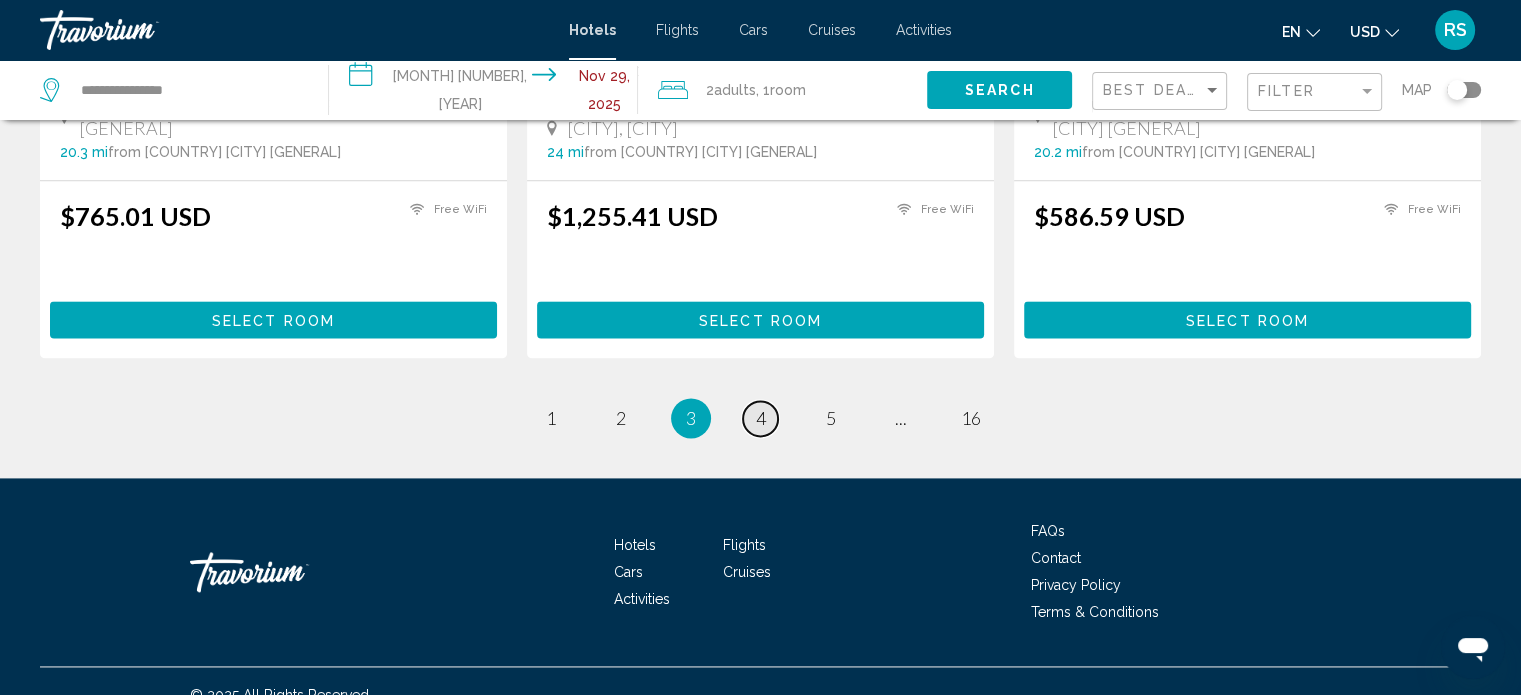 click on "4" at bounding box center [761, 418] 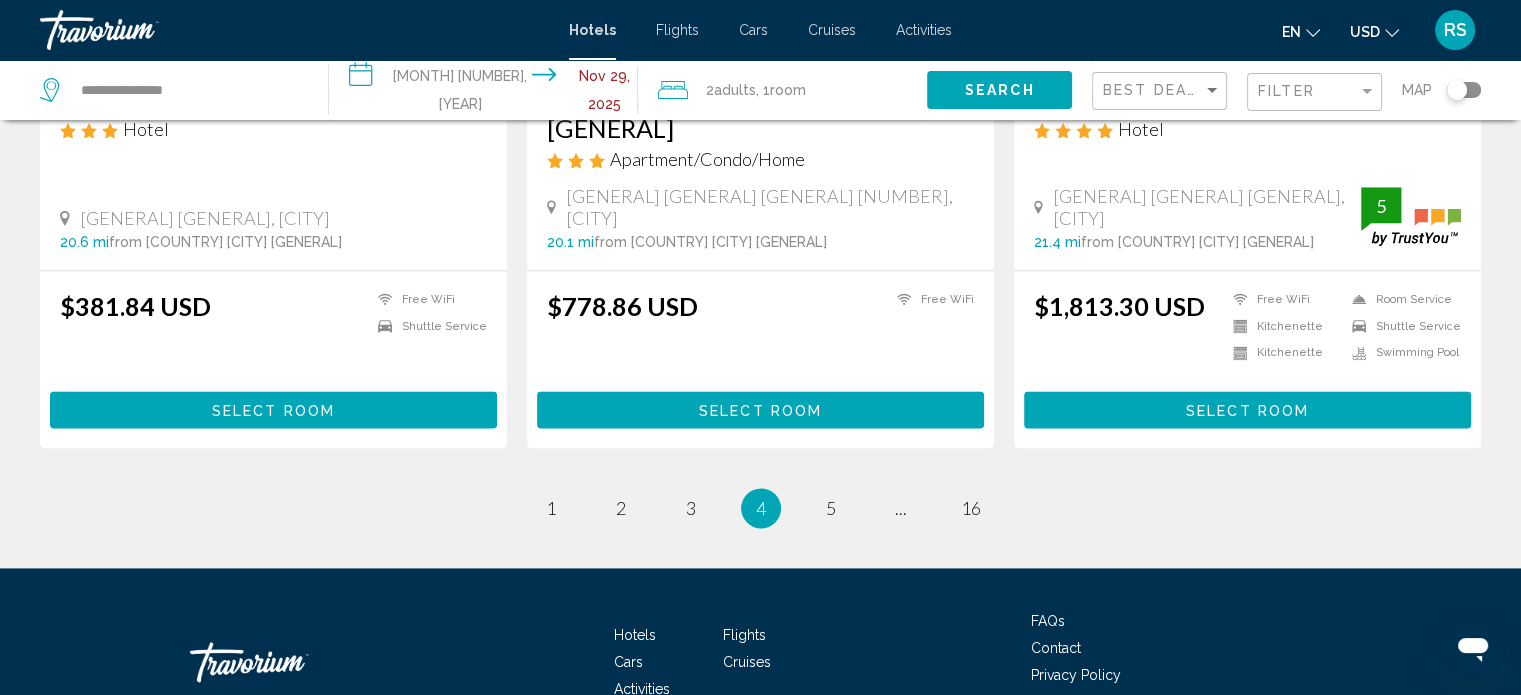 scroll, scrollTop: 0, scrollLeft: 0, axis: both 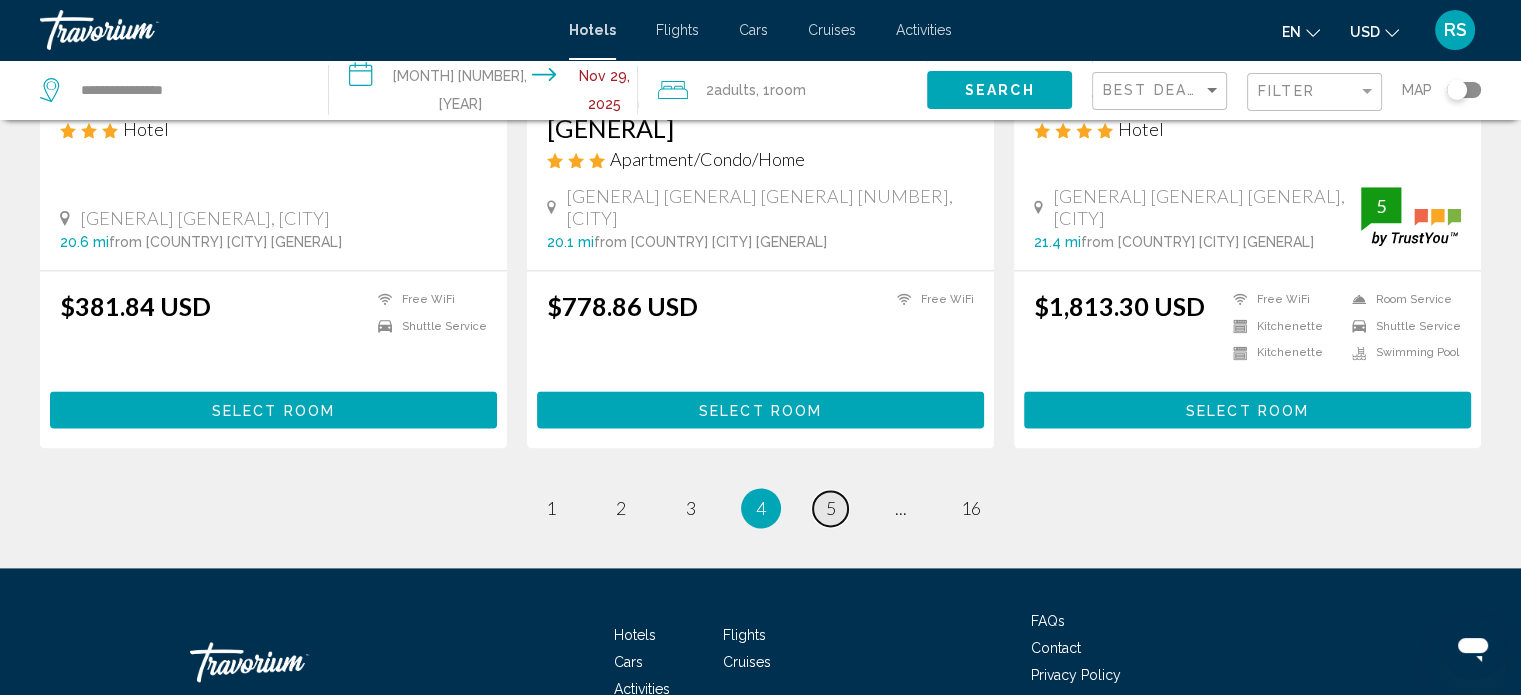 click on "5" at bounding box center (831, 508) 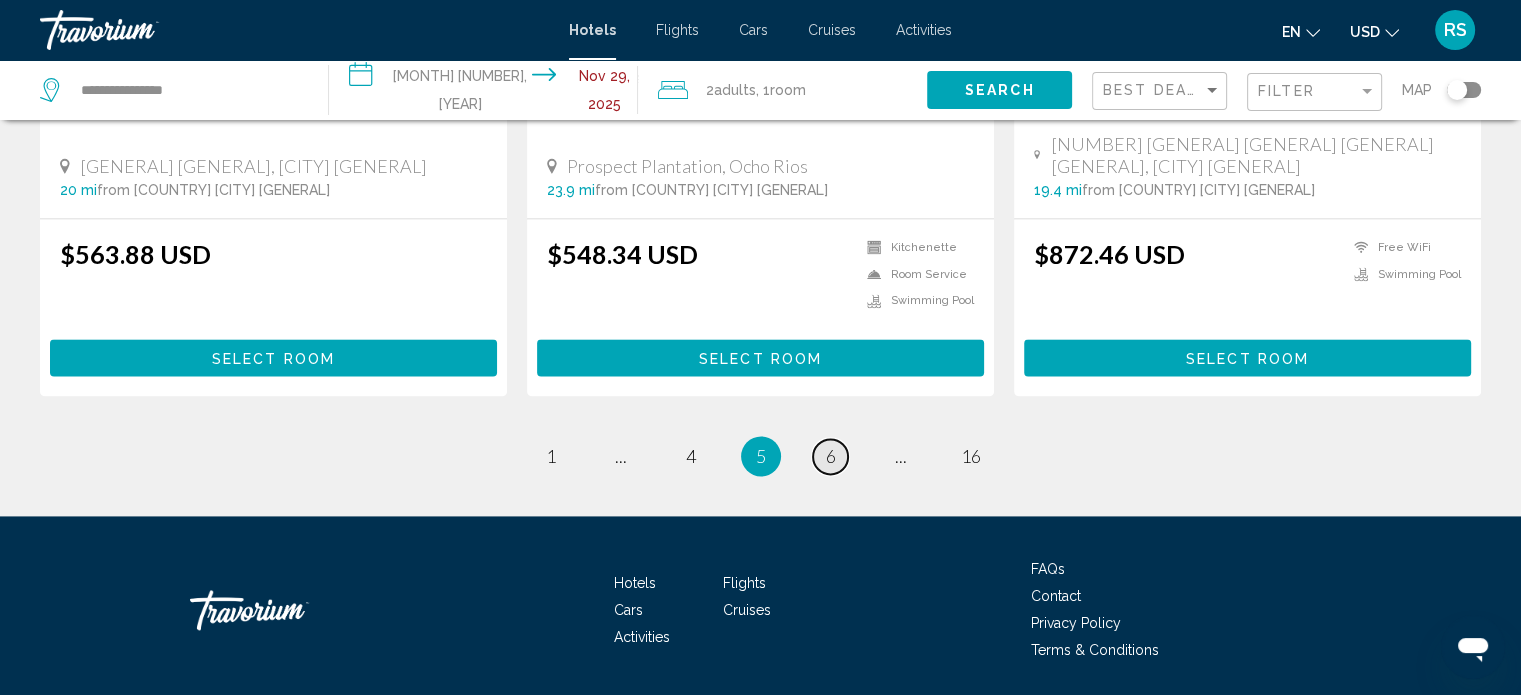 scroll, scrollTop: 0, scrollLeft: 0, axis: both 